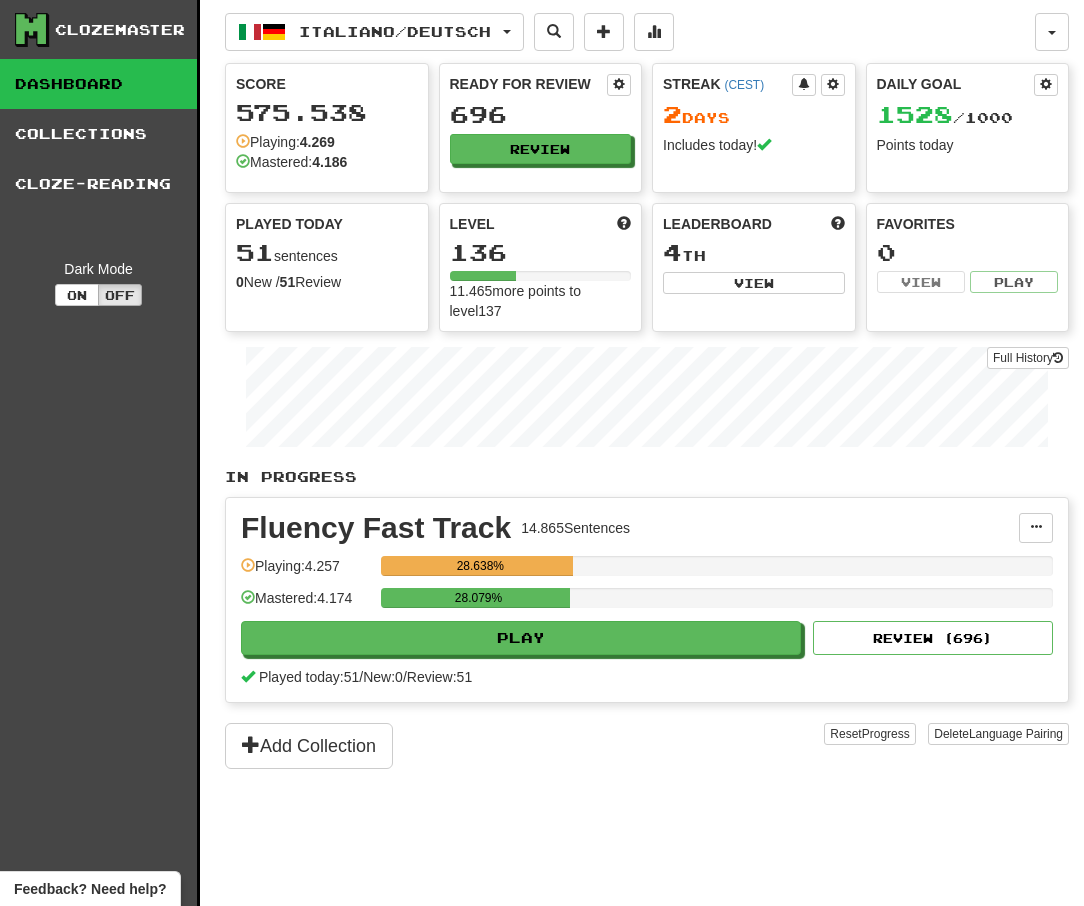 scroll, scrollTop: 0, scrollLeft: 0, axis: both 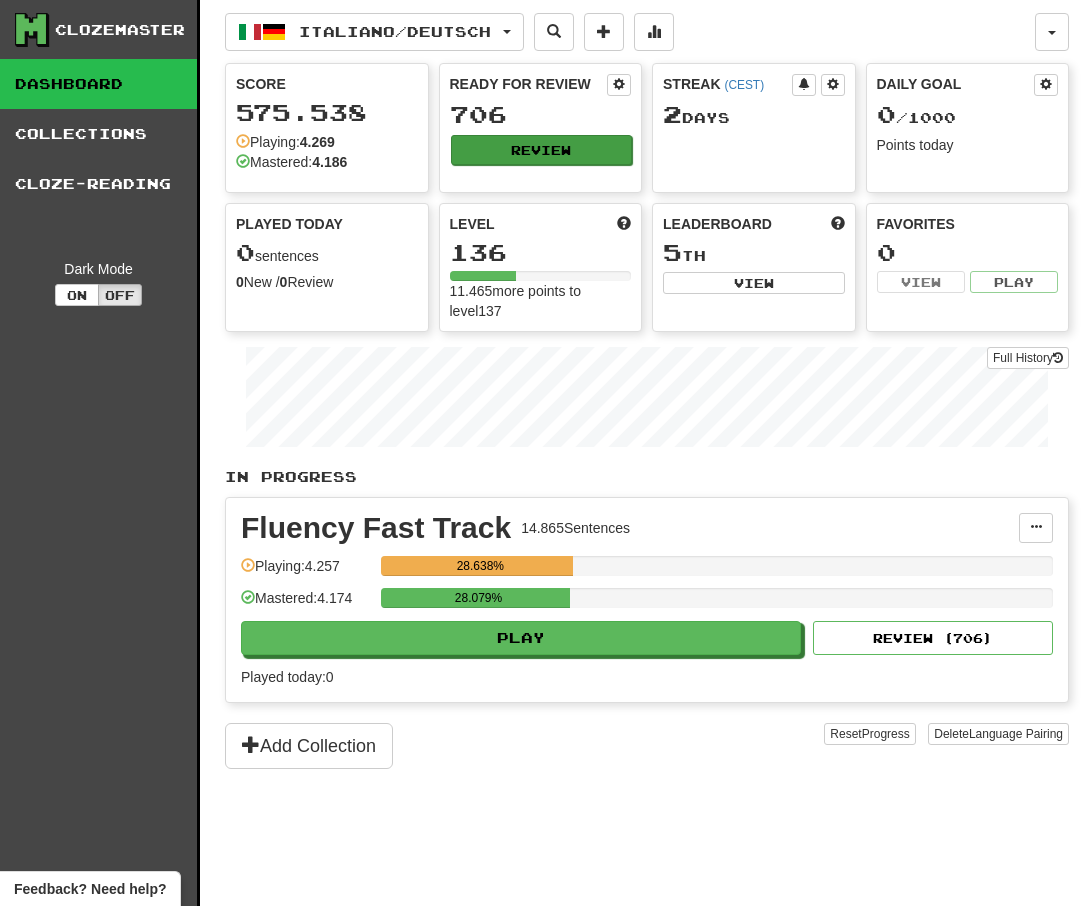 click on "Review" at bounding box center (542, 150) 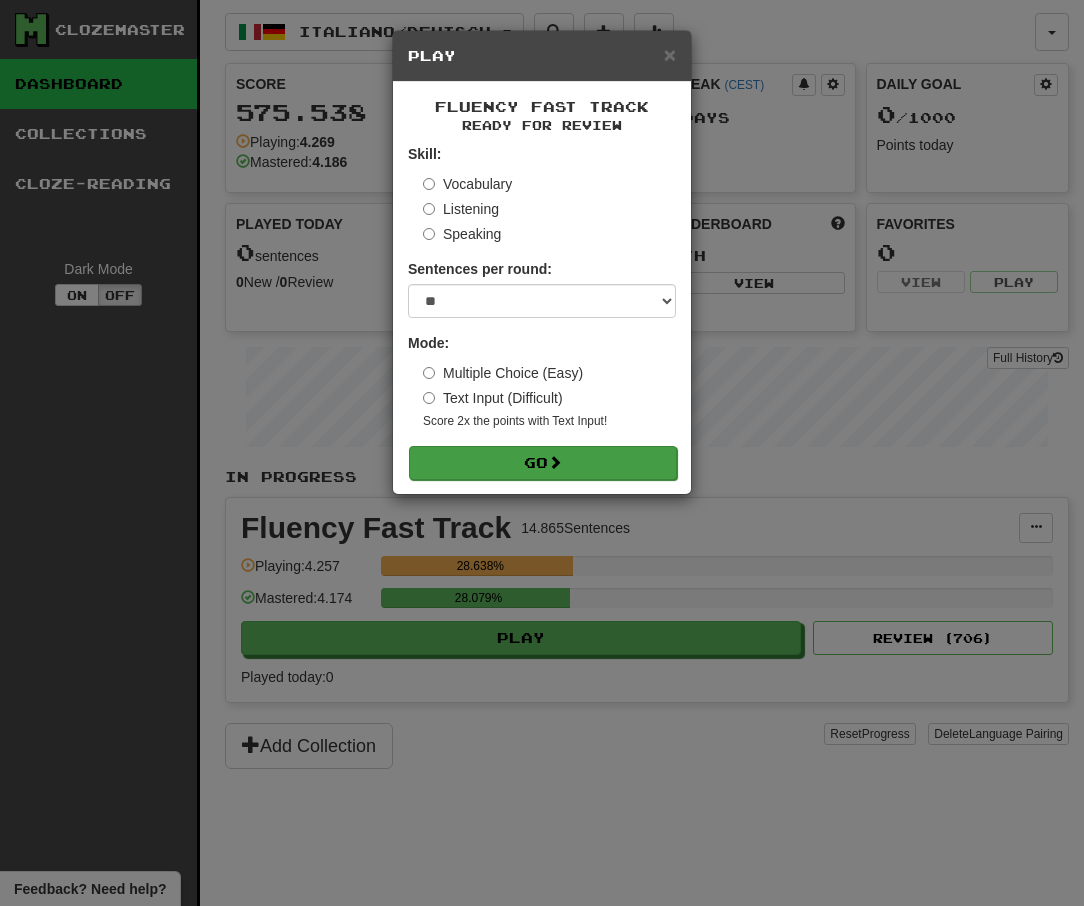 click on "Go" at bounding box center (543, 463) 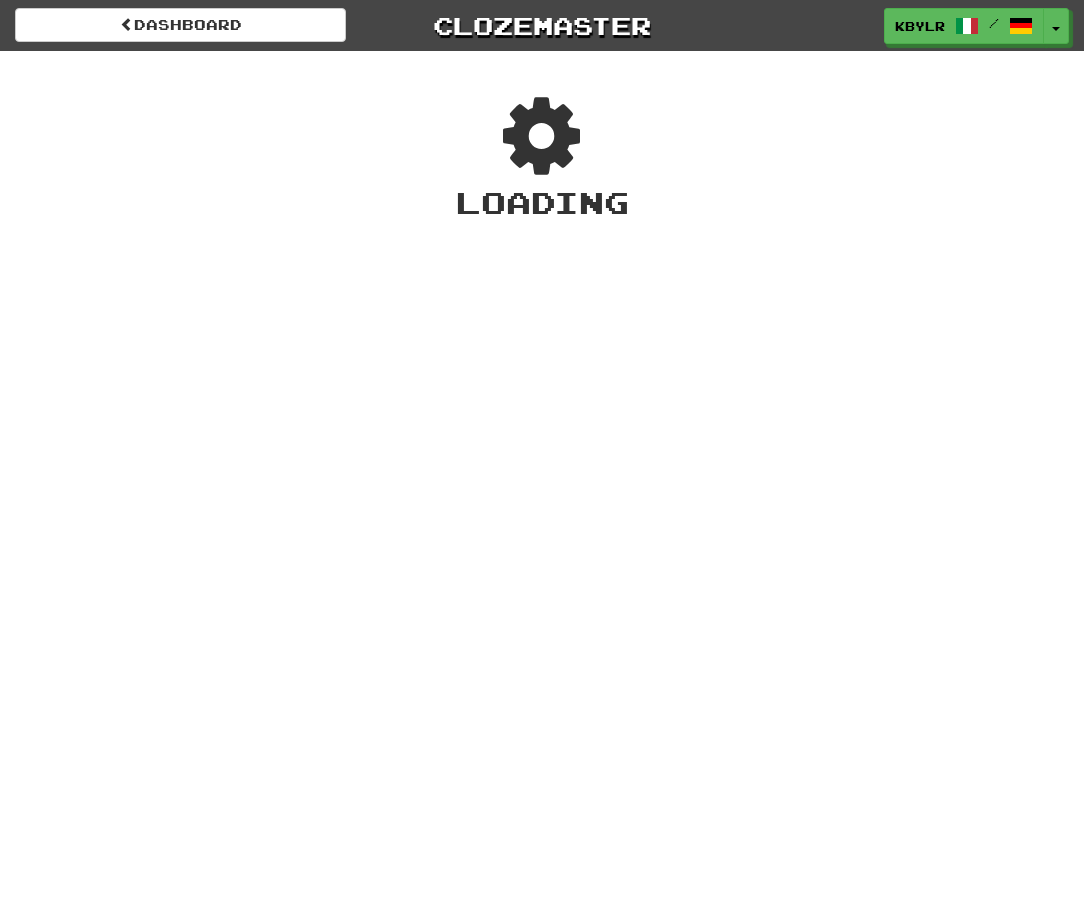 scroll, scrollTop: 0, scrollLeft: 0, axis: both 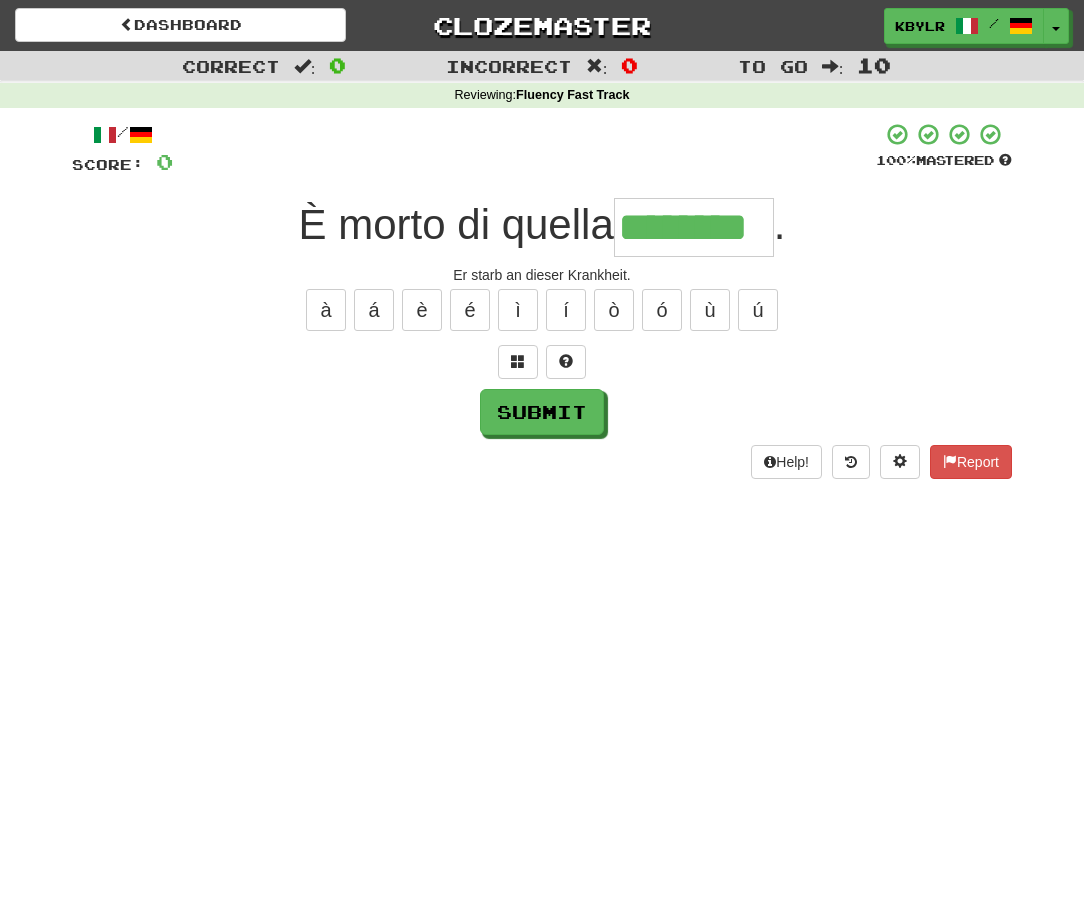 type on "********" 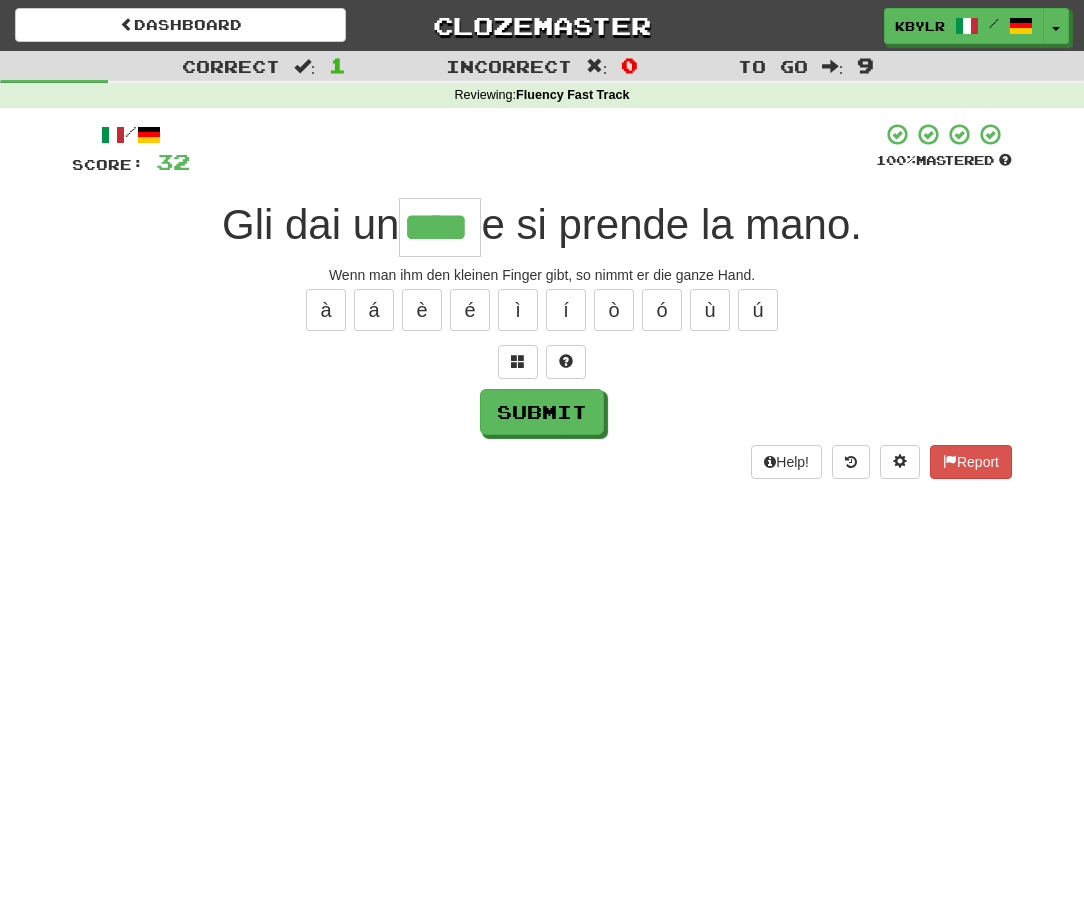 type on "****" 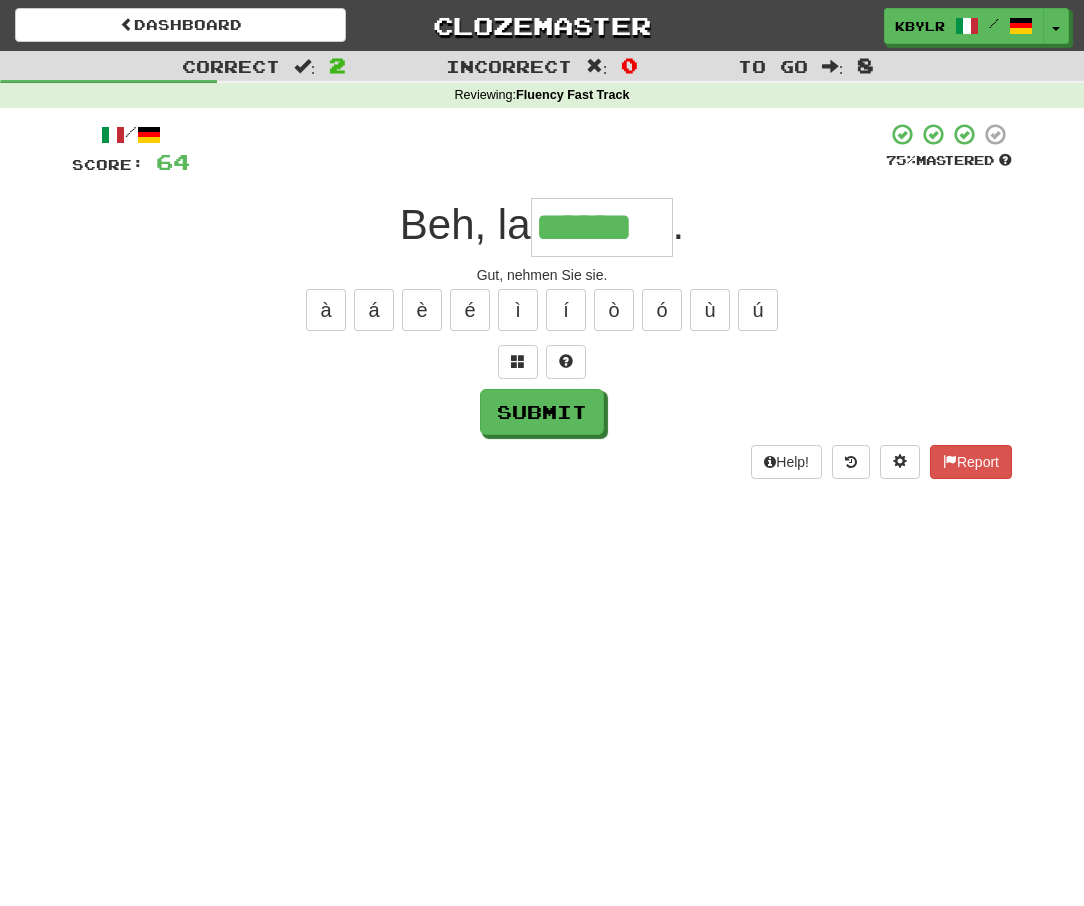 type on "******" 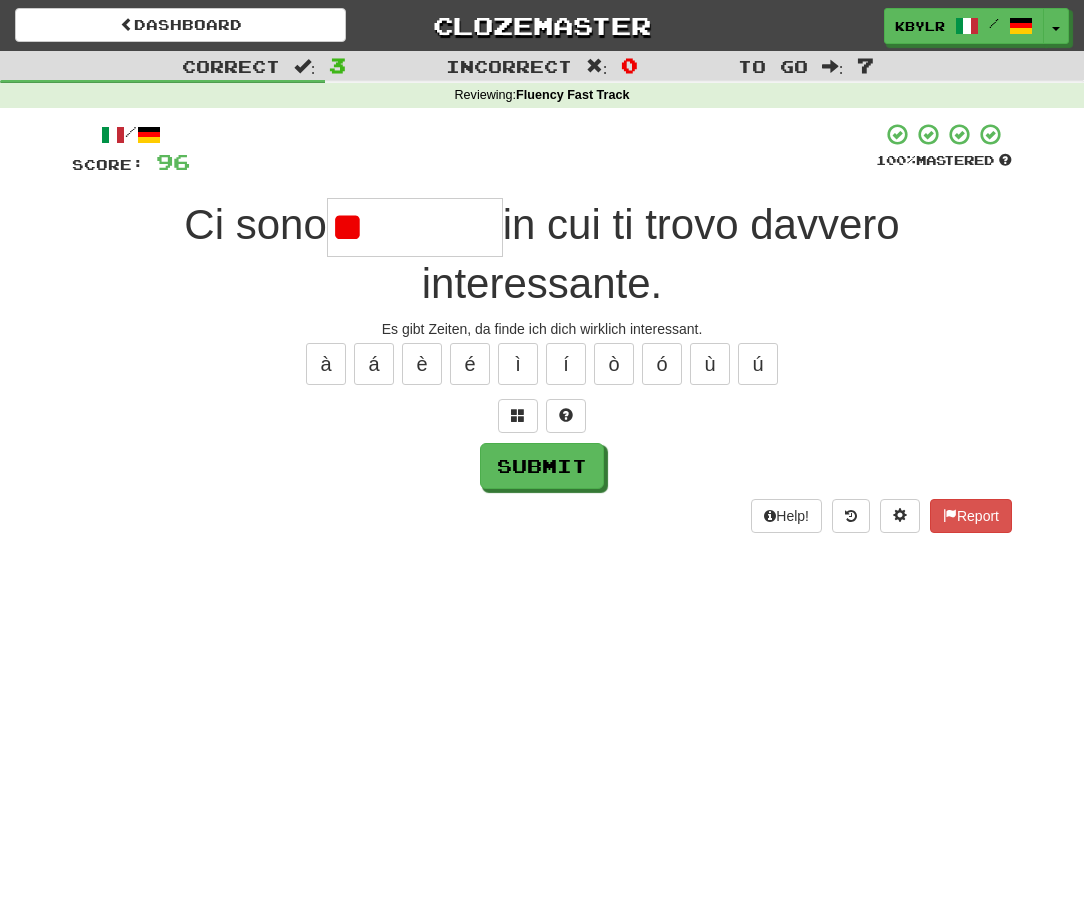 type on "*" 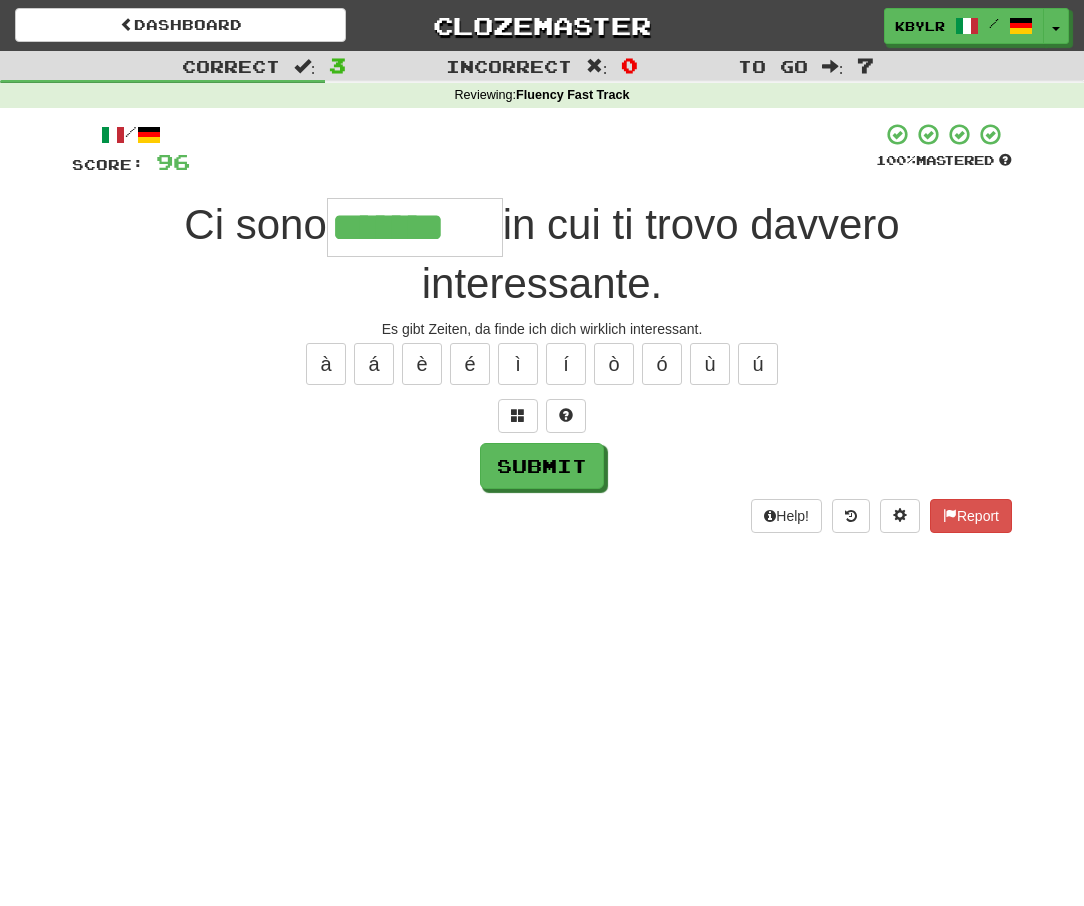 type on "*******" 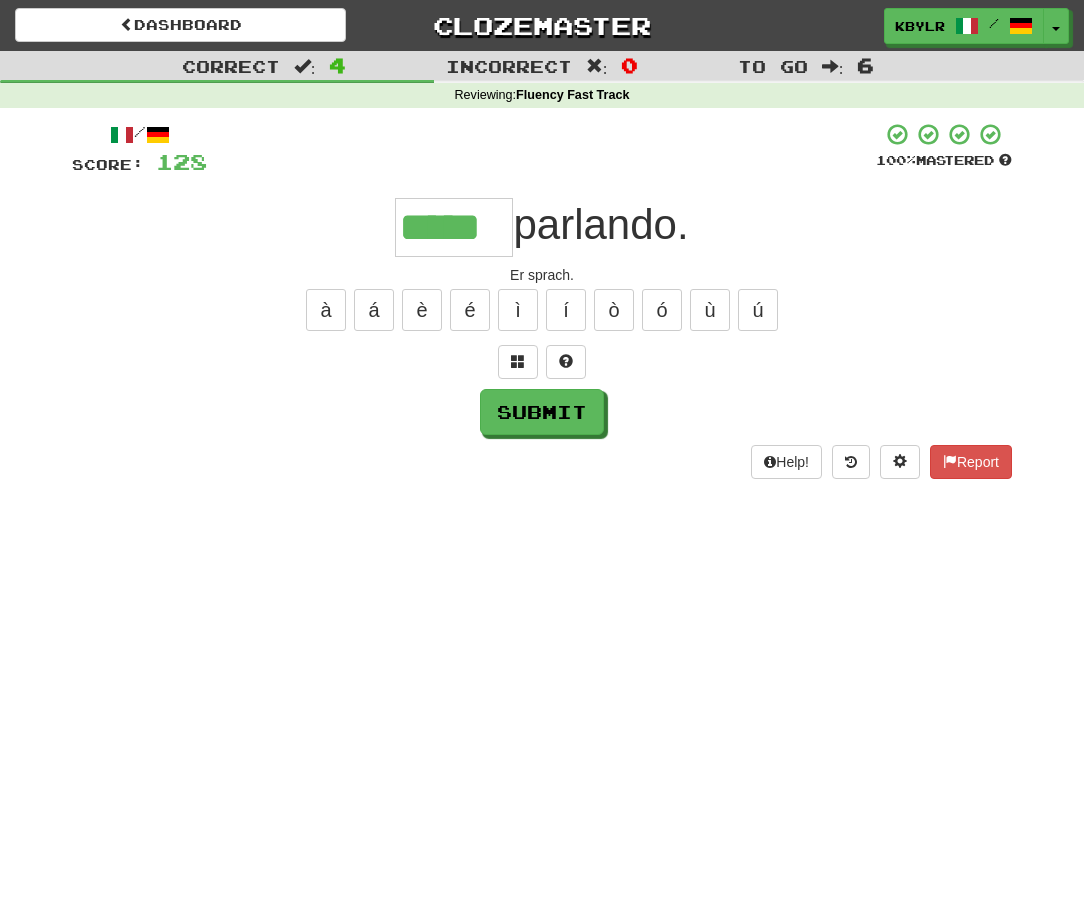 type on "*****" 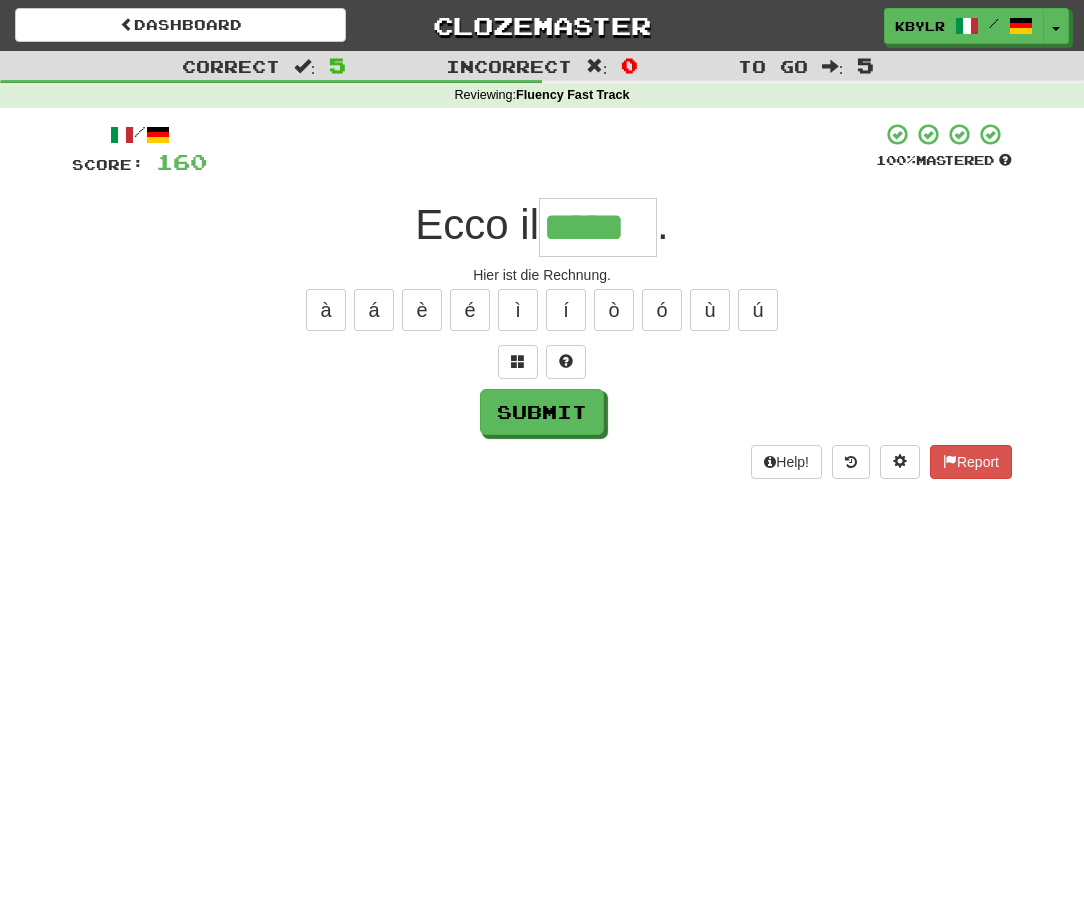 type on "*****" 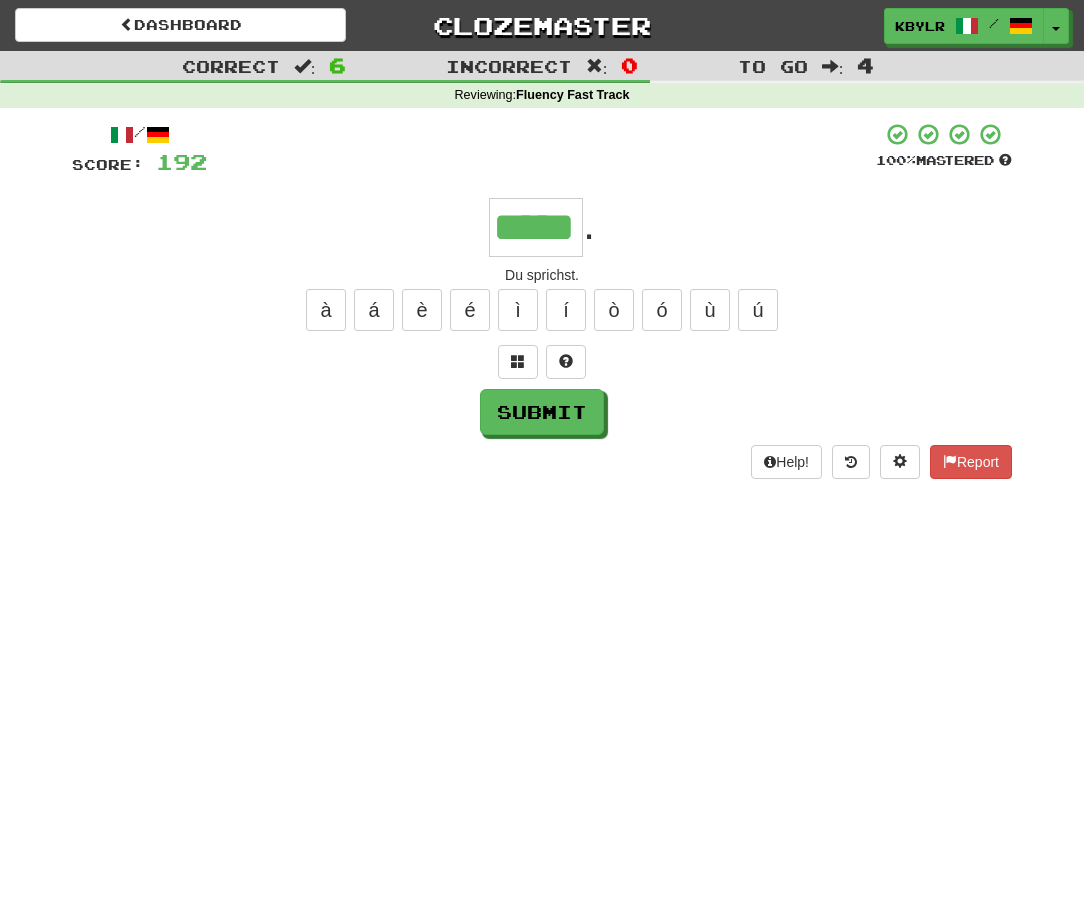 type on "*****" 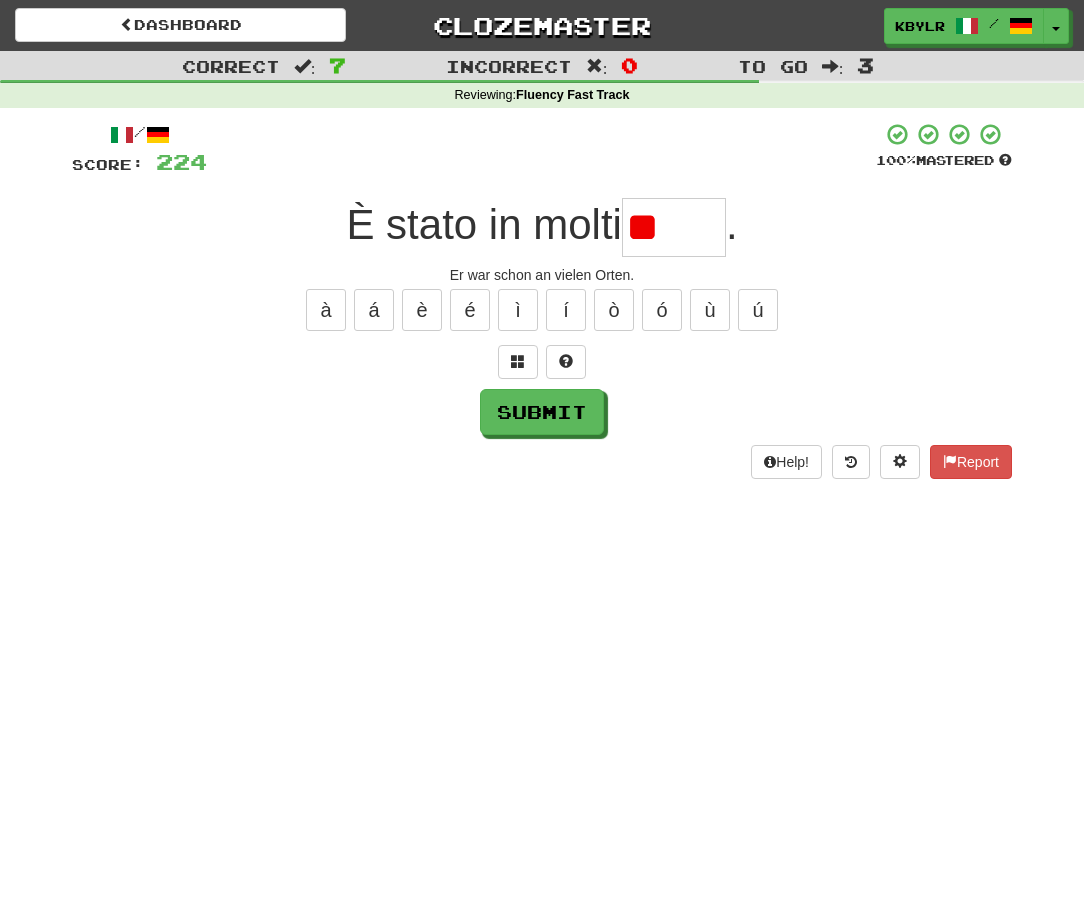 type on "*" 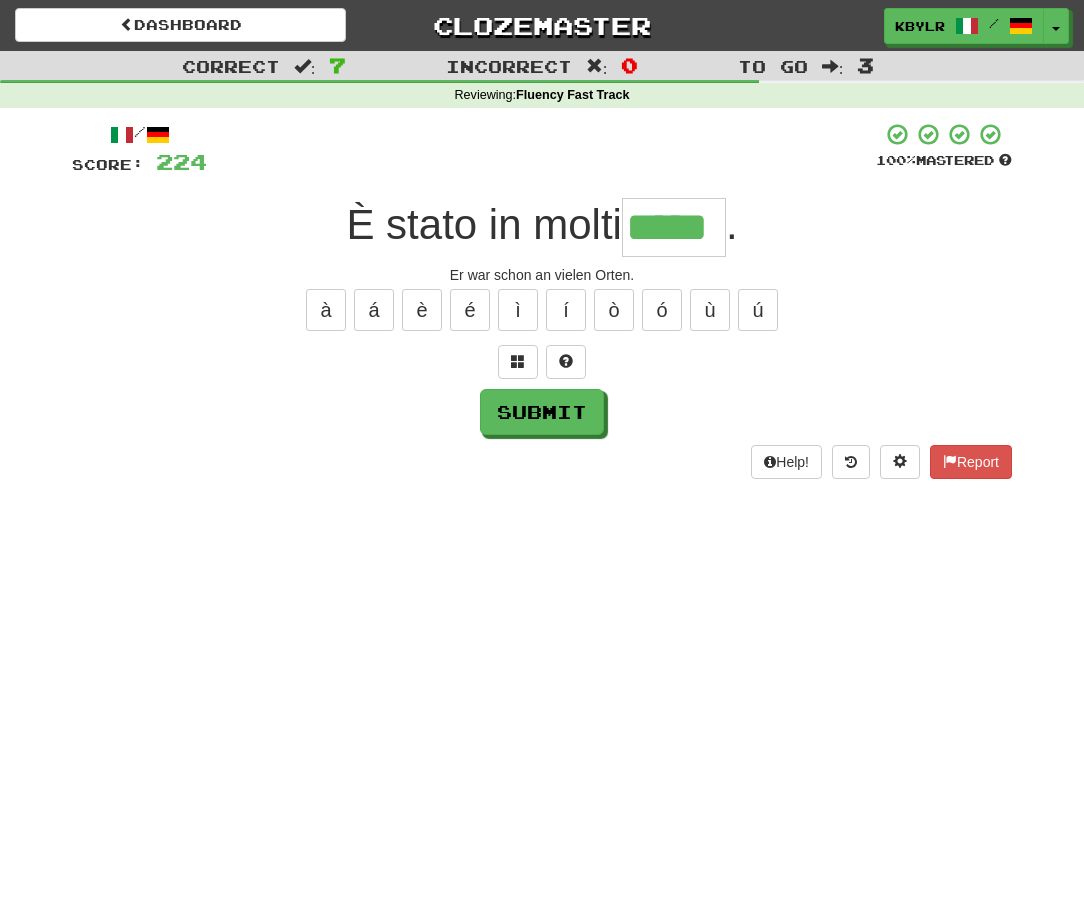 type on "*****" 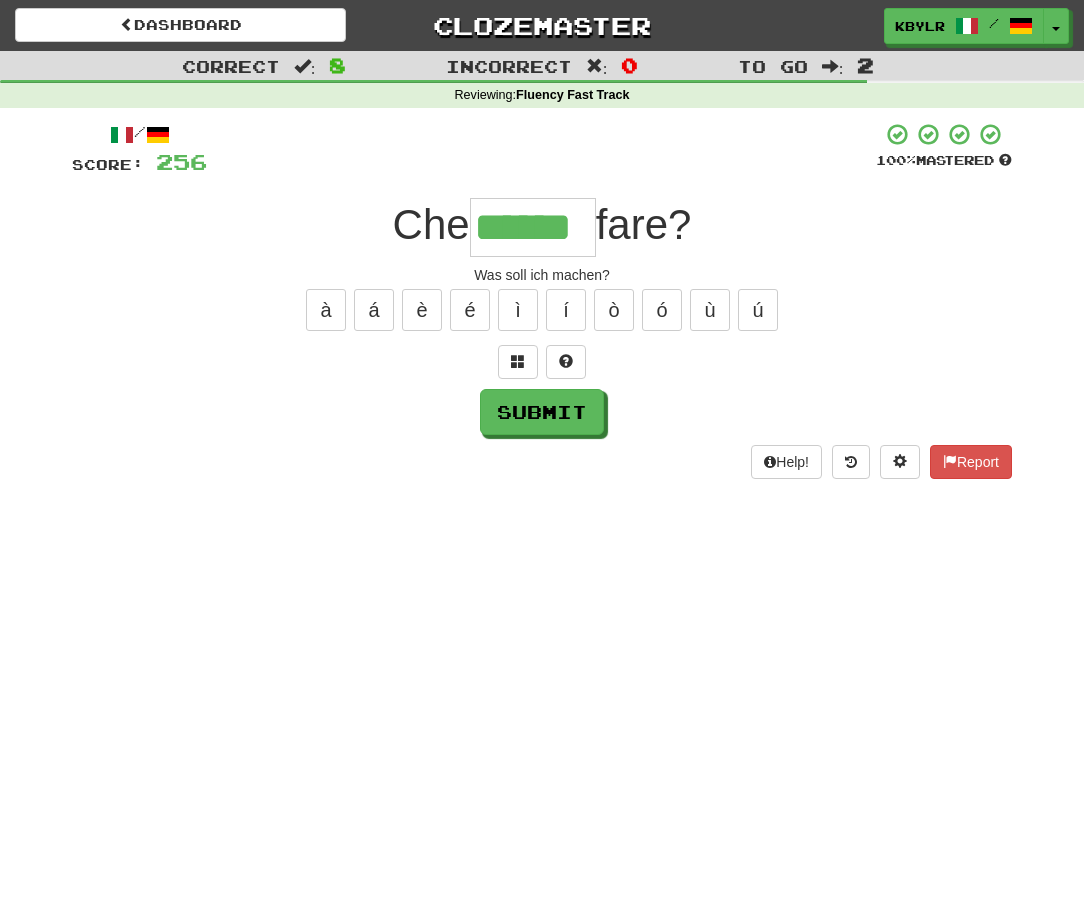 type on "******" 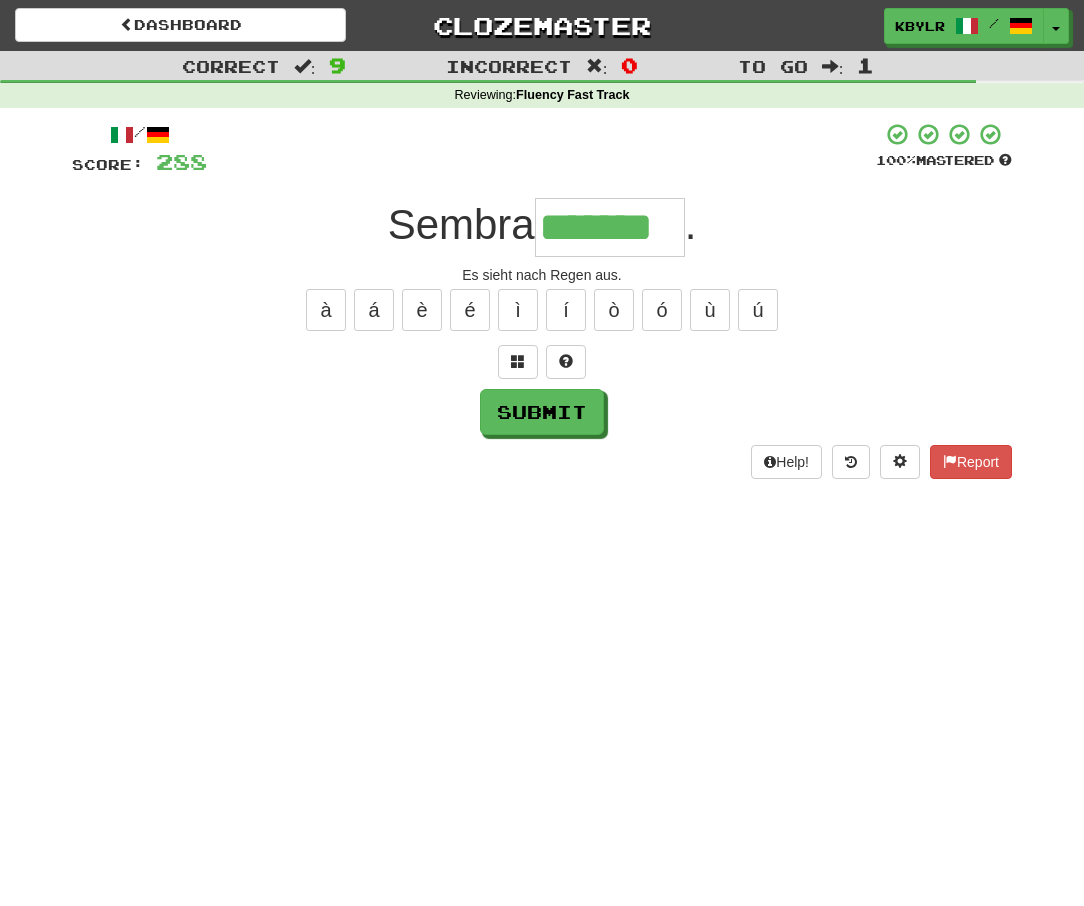 type on "*******" 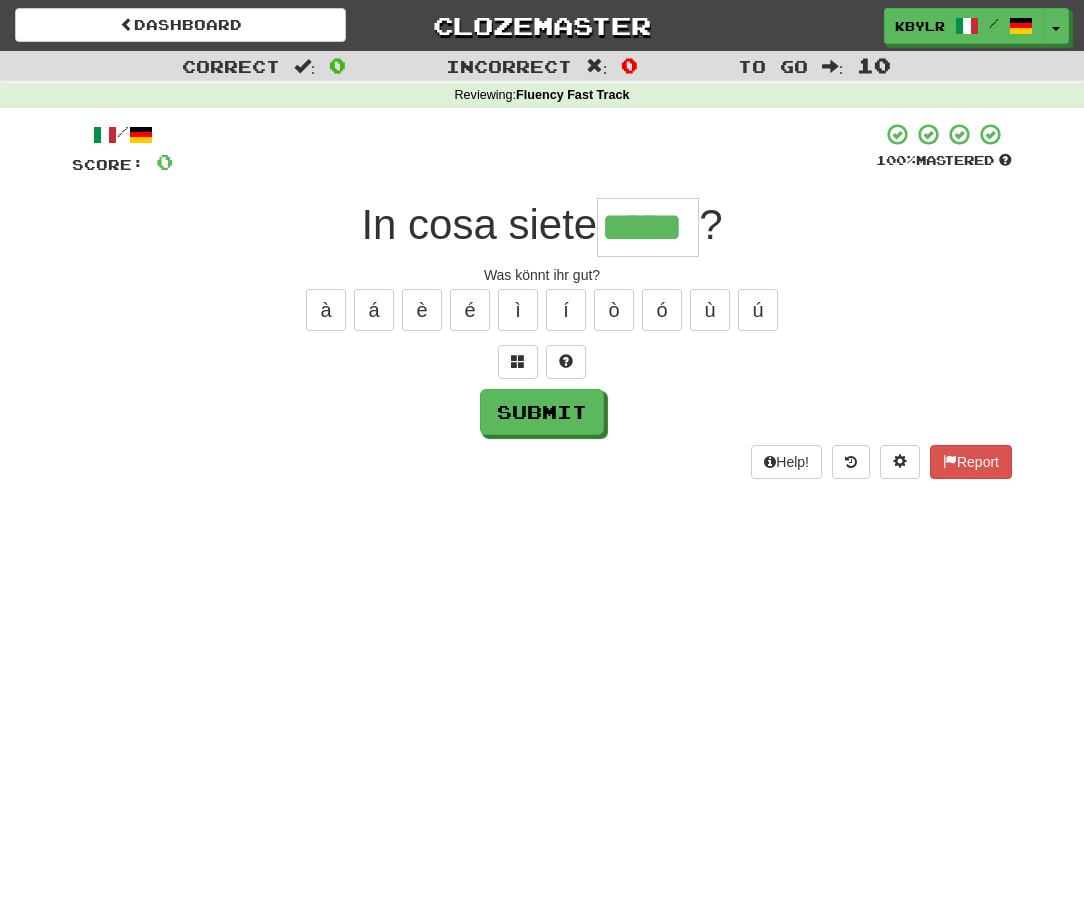 type on "*****" 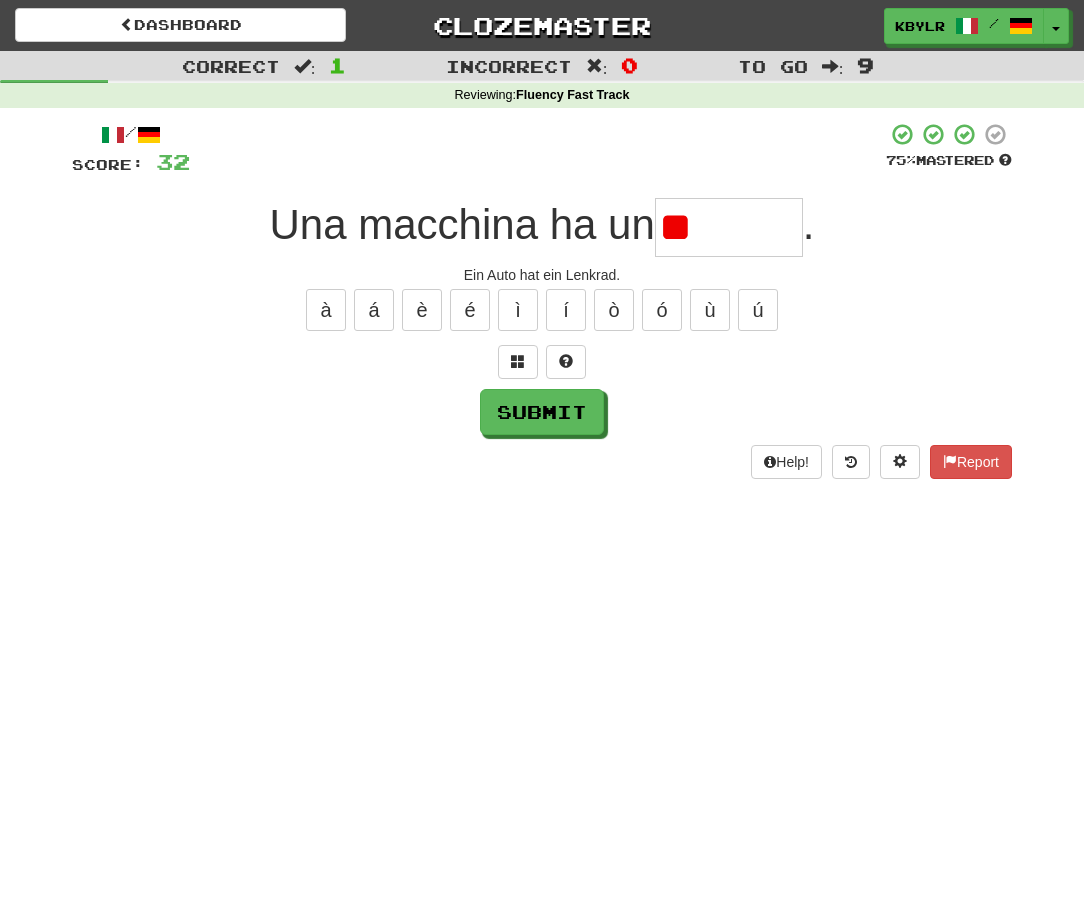type on "***" 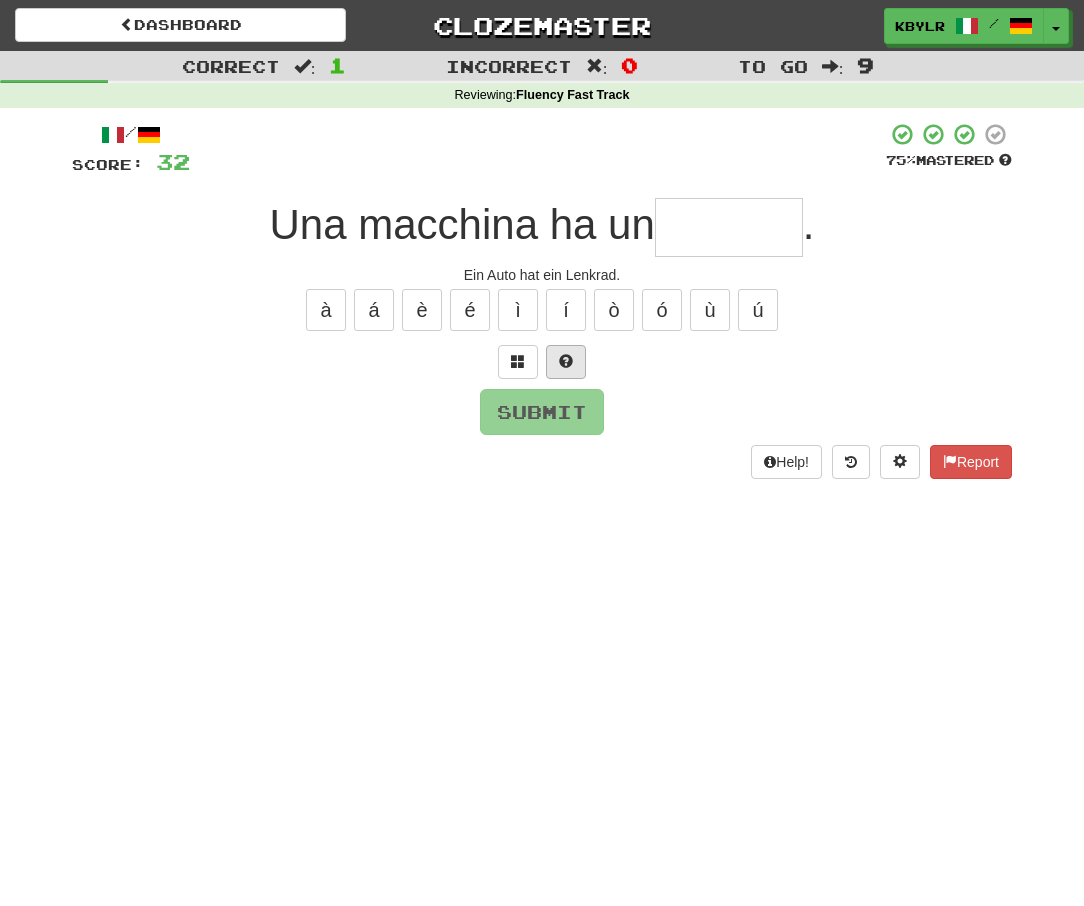 click at bounding box center [566, 361] 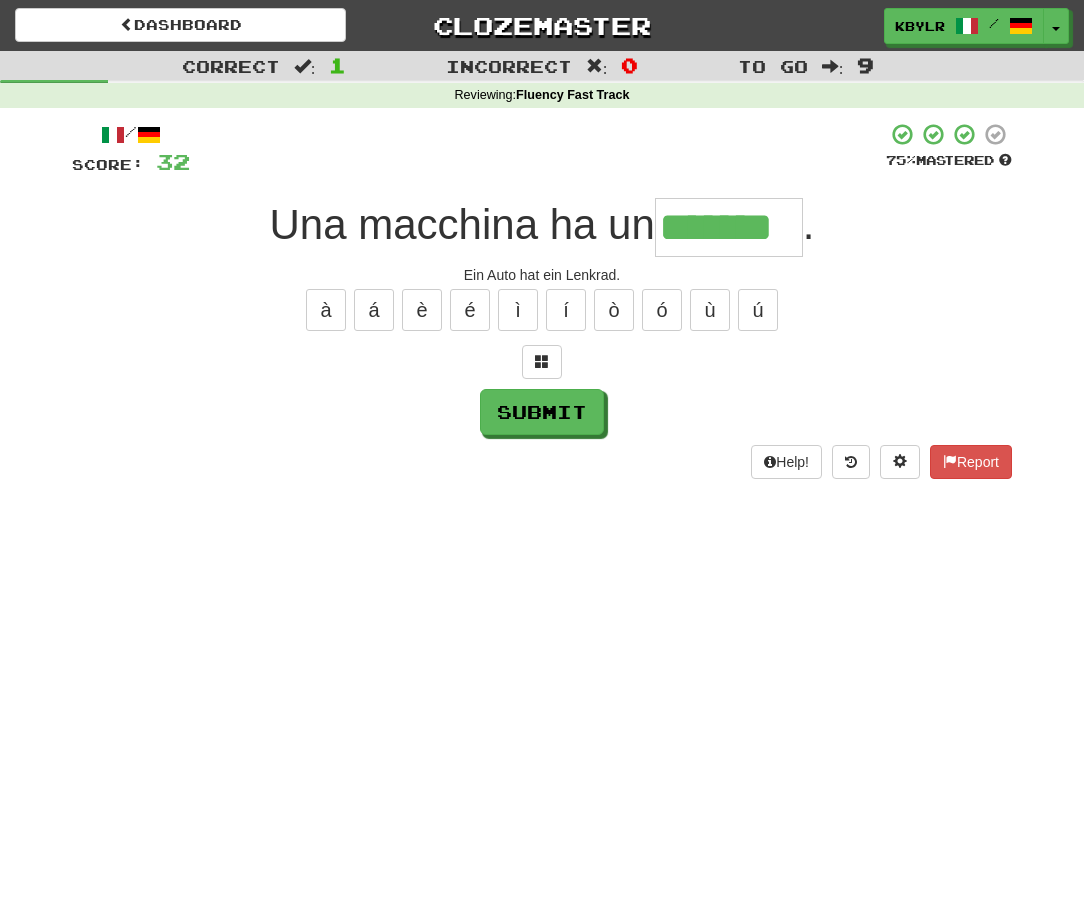 type on "*******" 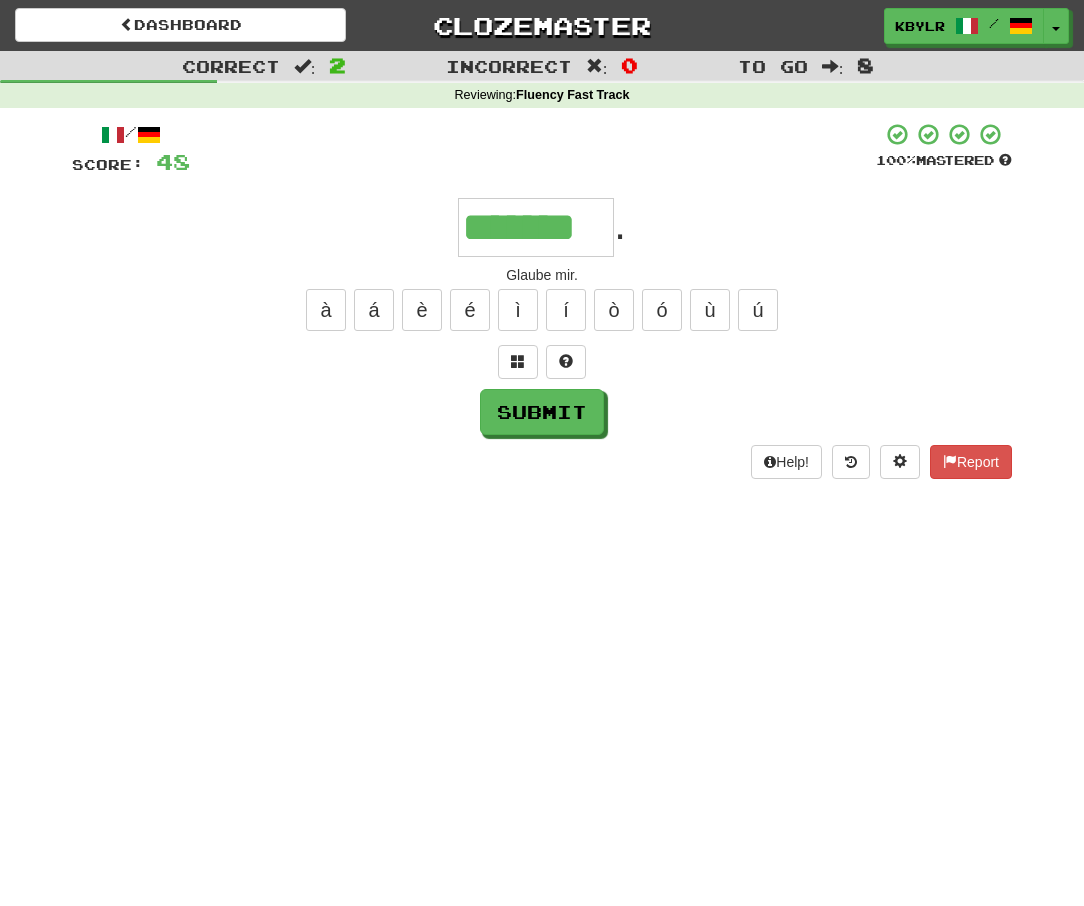 type on "*******" 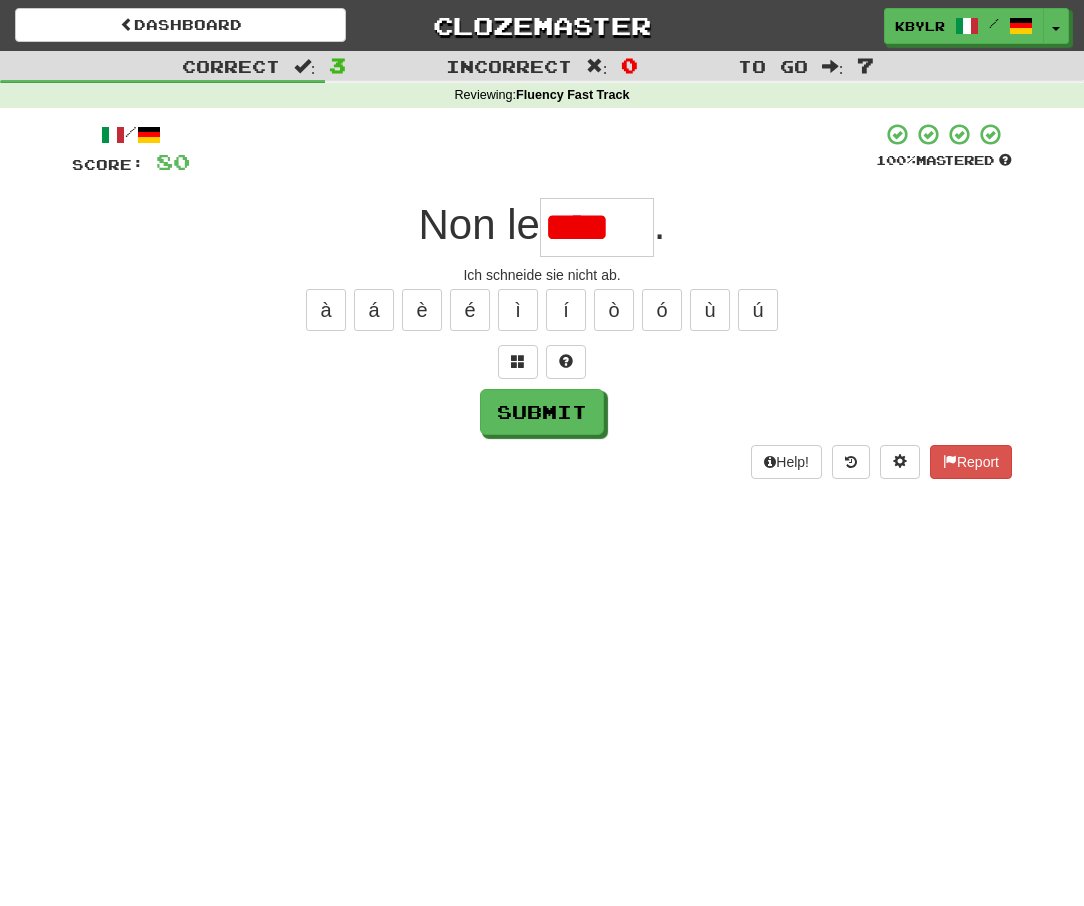 type on "*****" 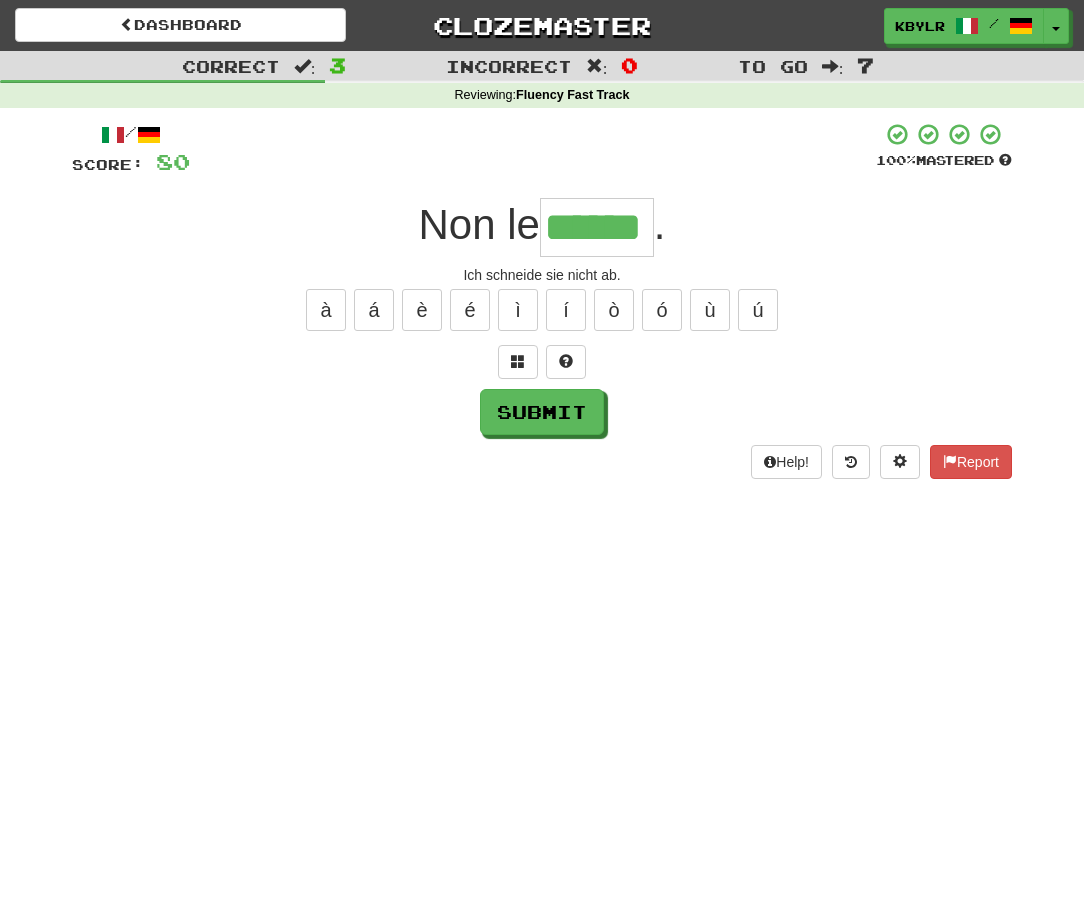 type on "******" 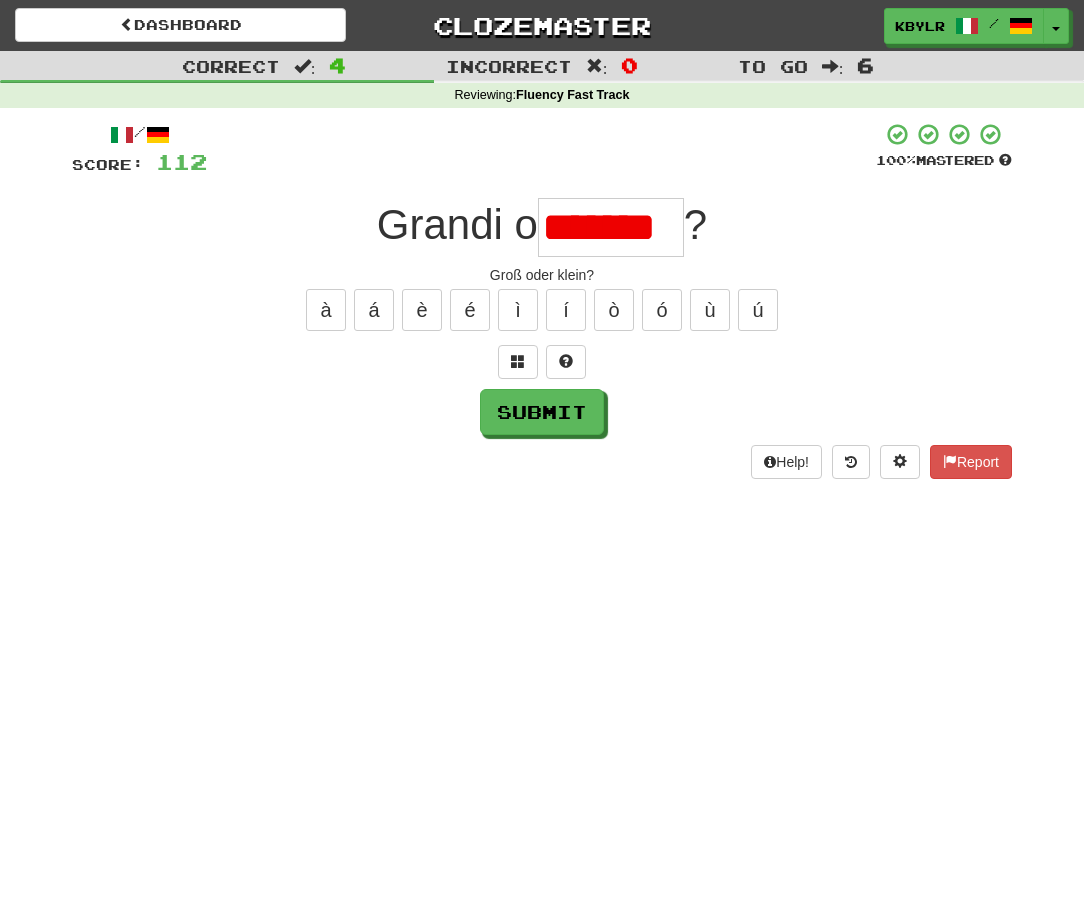 type on "*******" 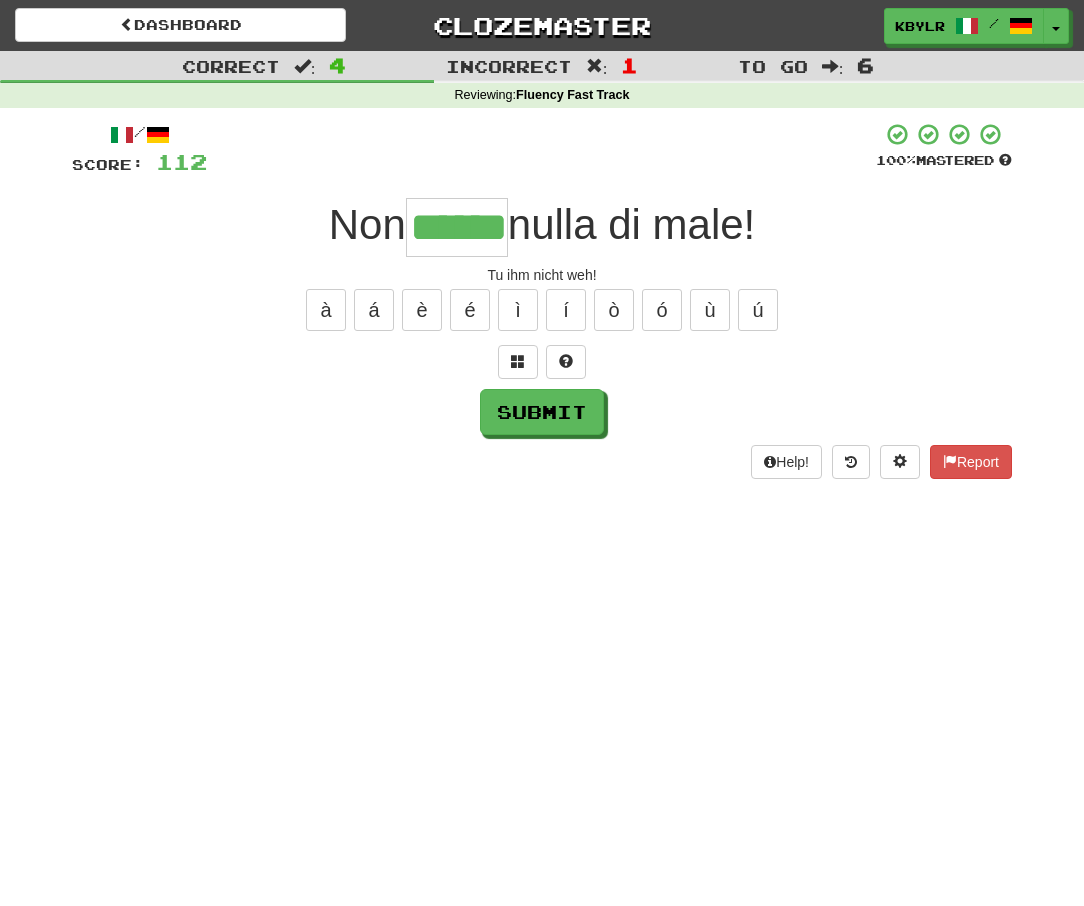 type on "******" 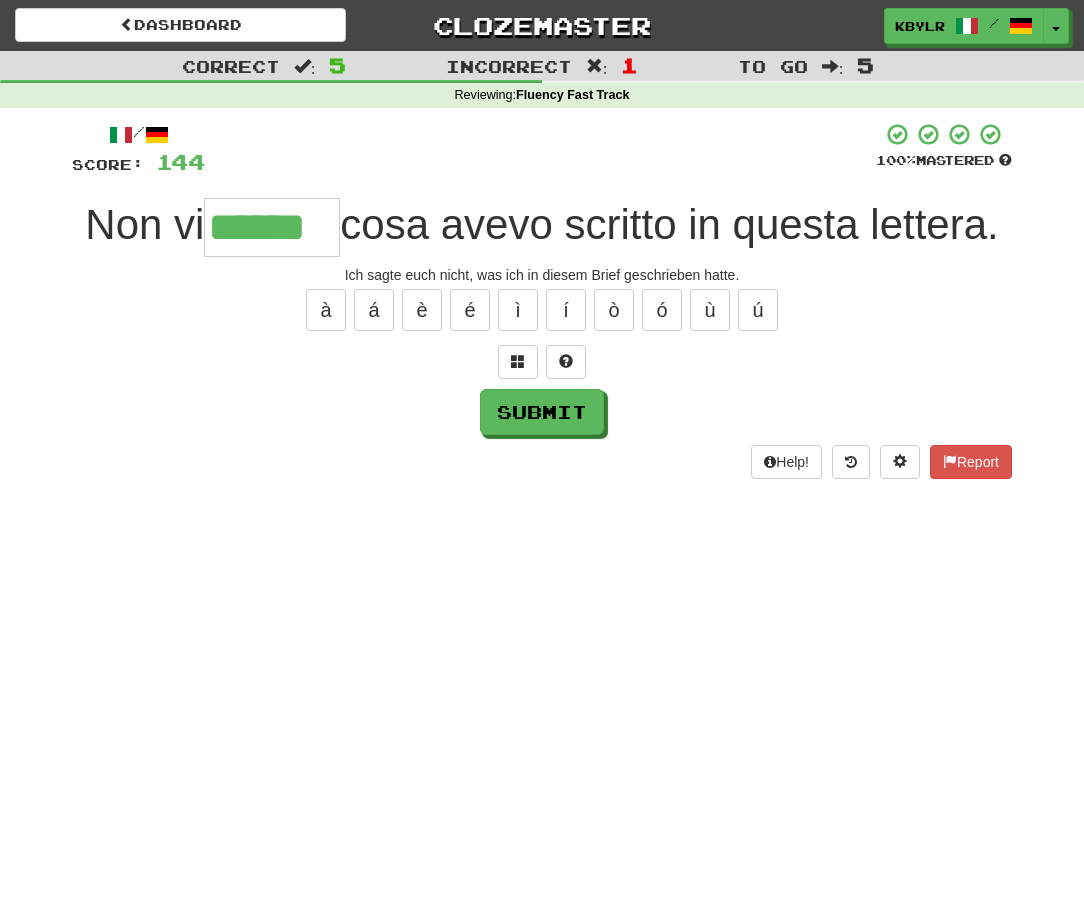 type on "******" 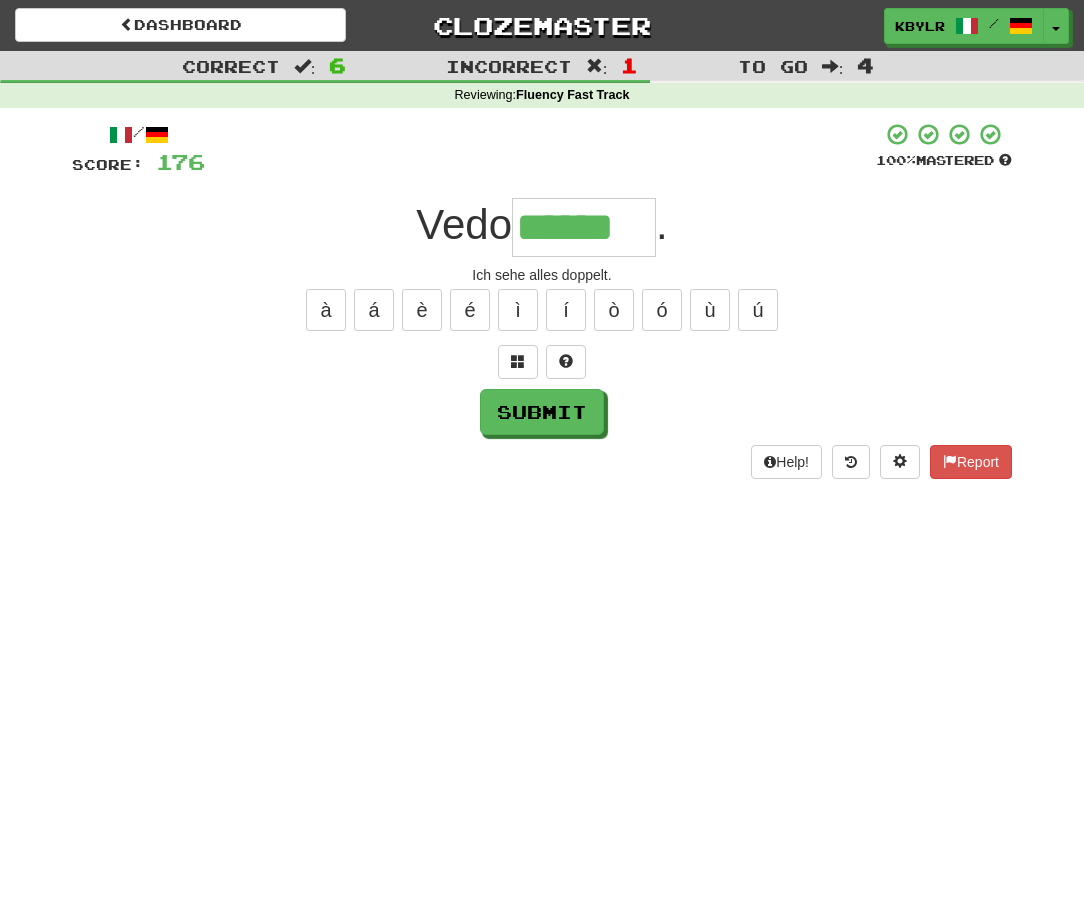 type on "******" 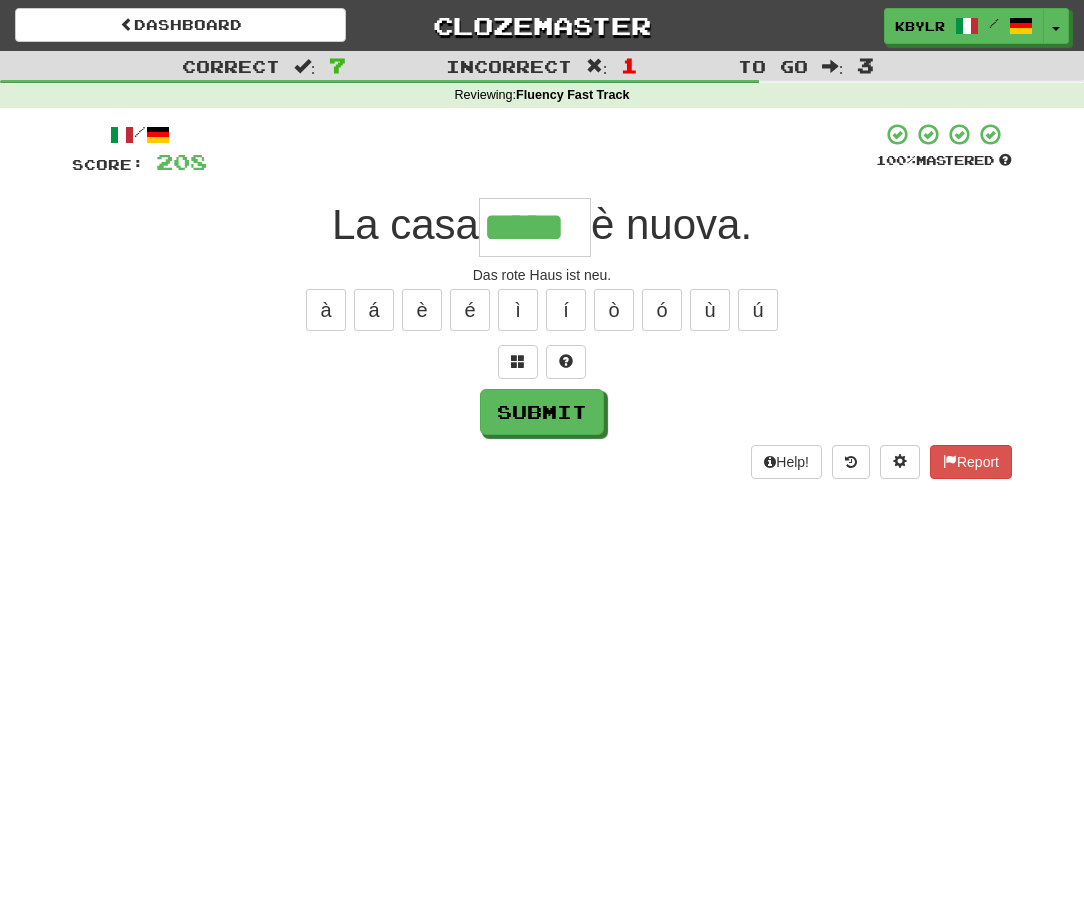 type on "*****" 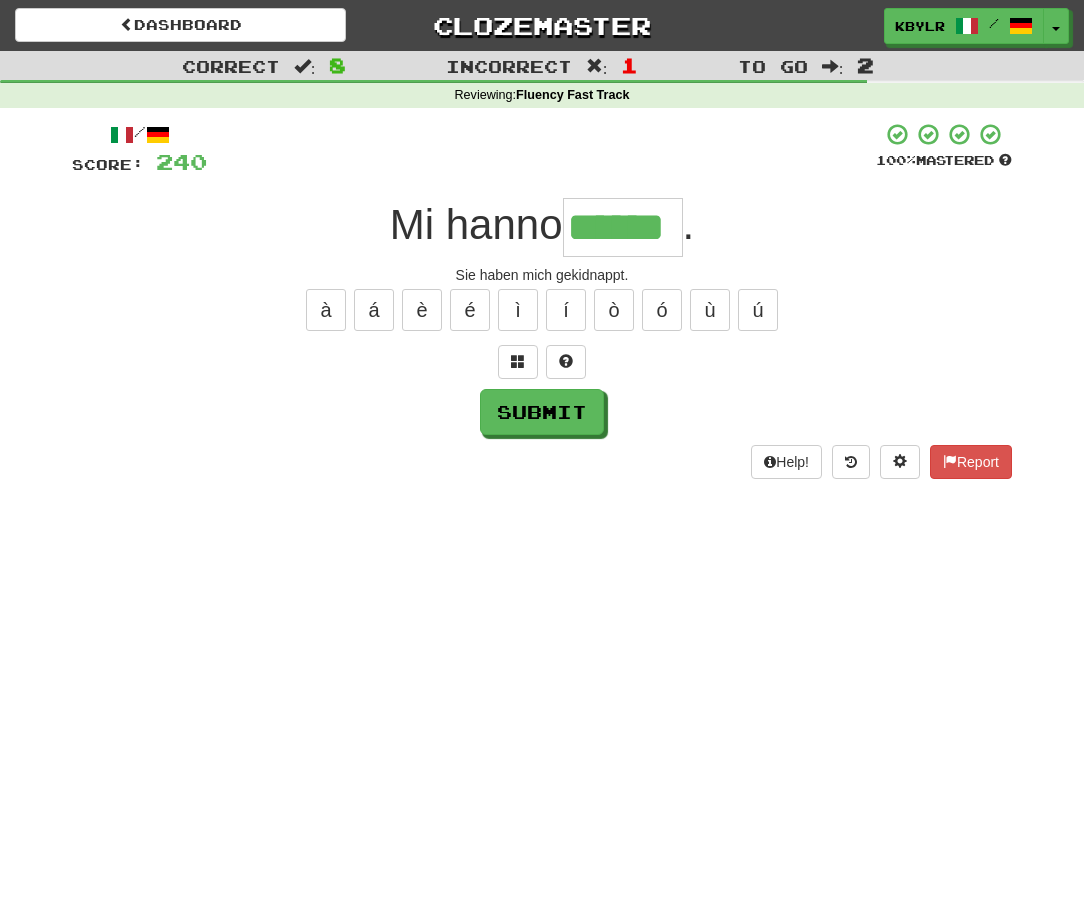 type on "******" 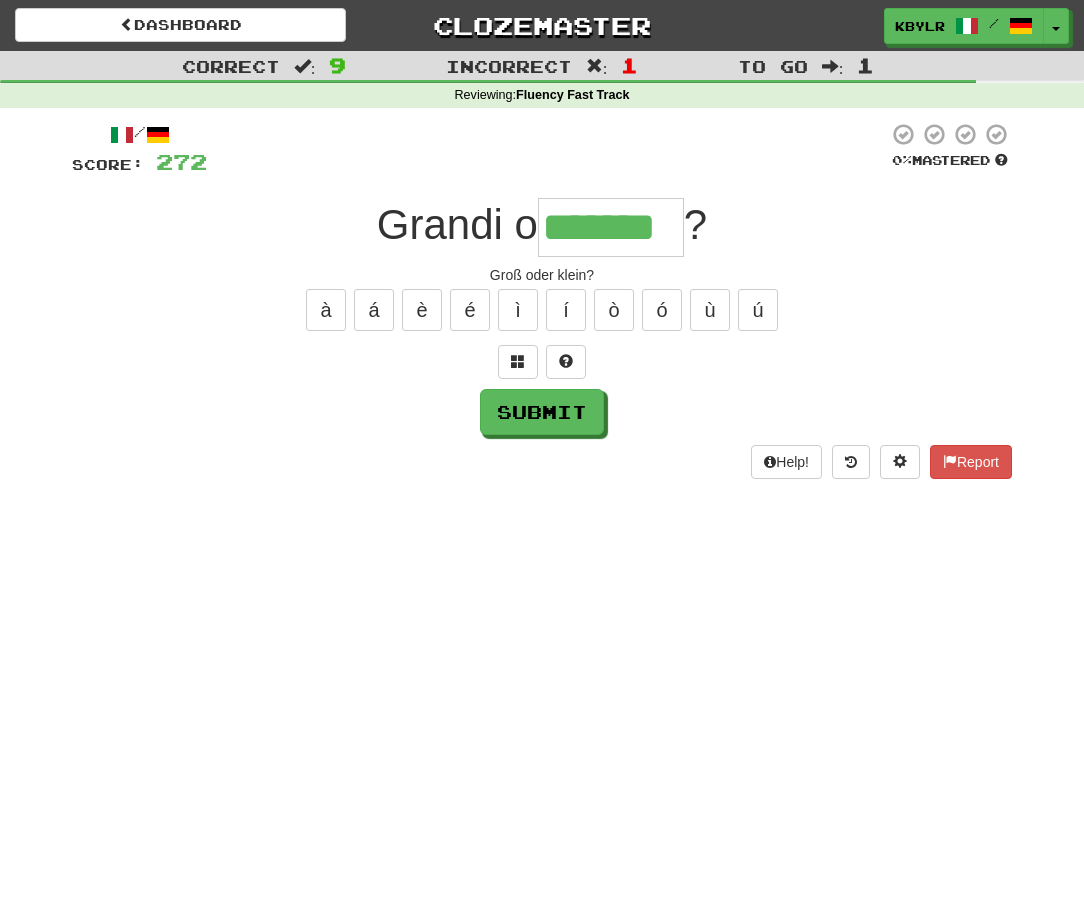 type on "*******" 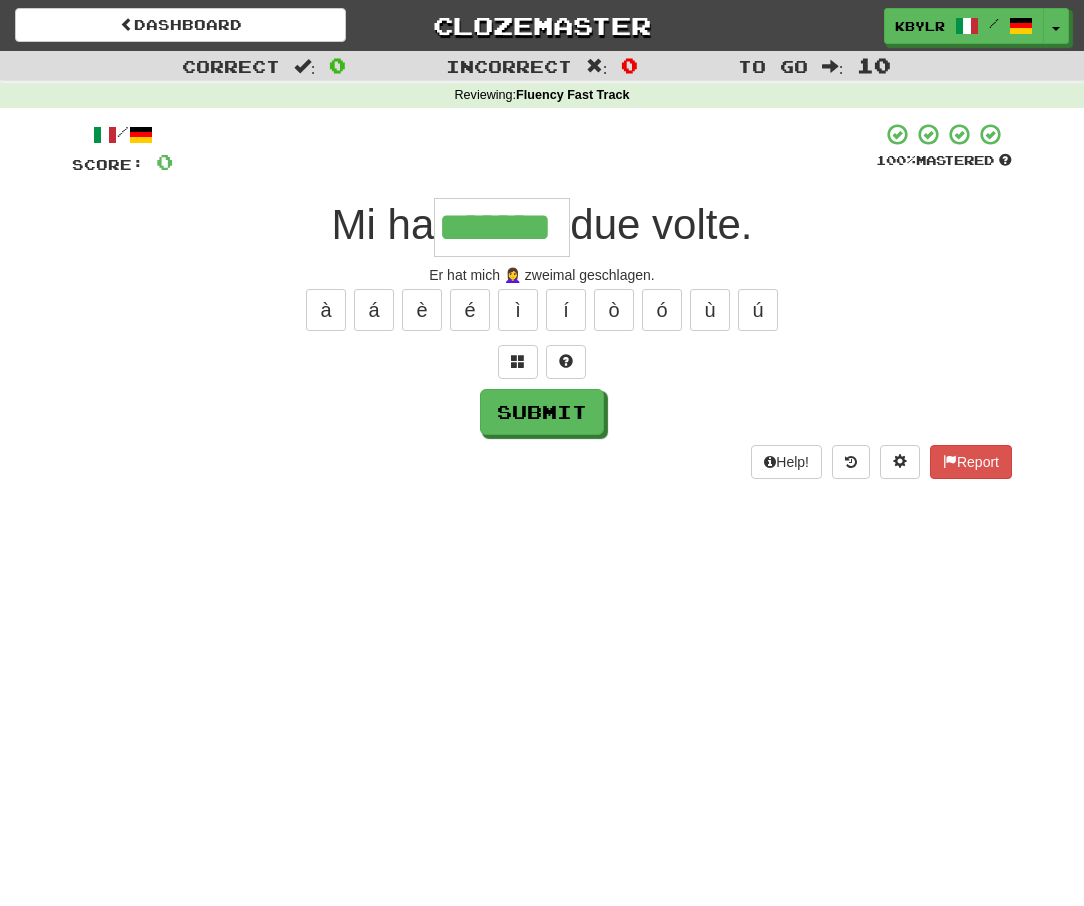 type on "*******" 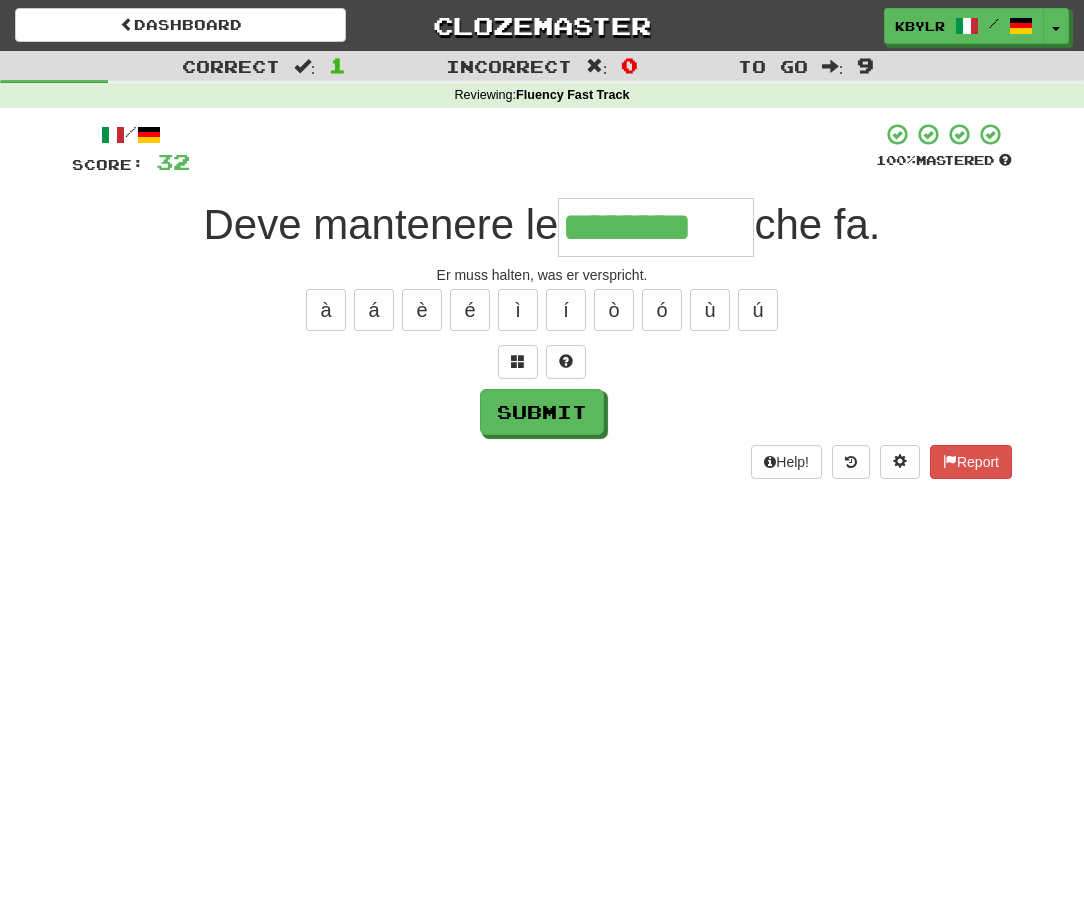 type on "********" 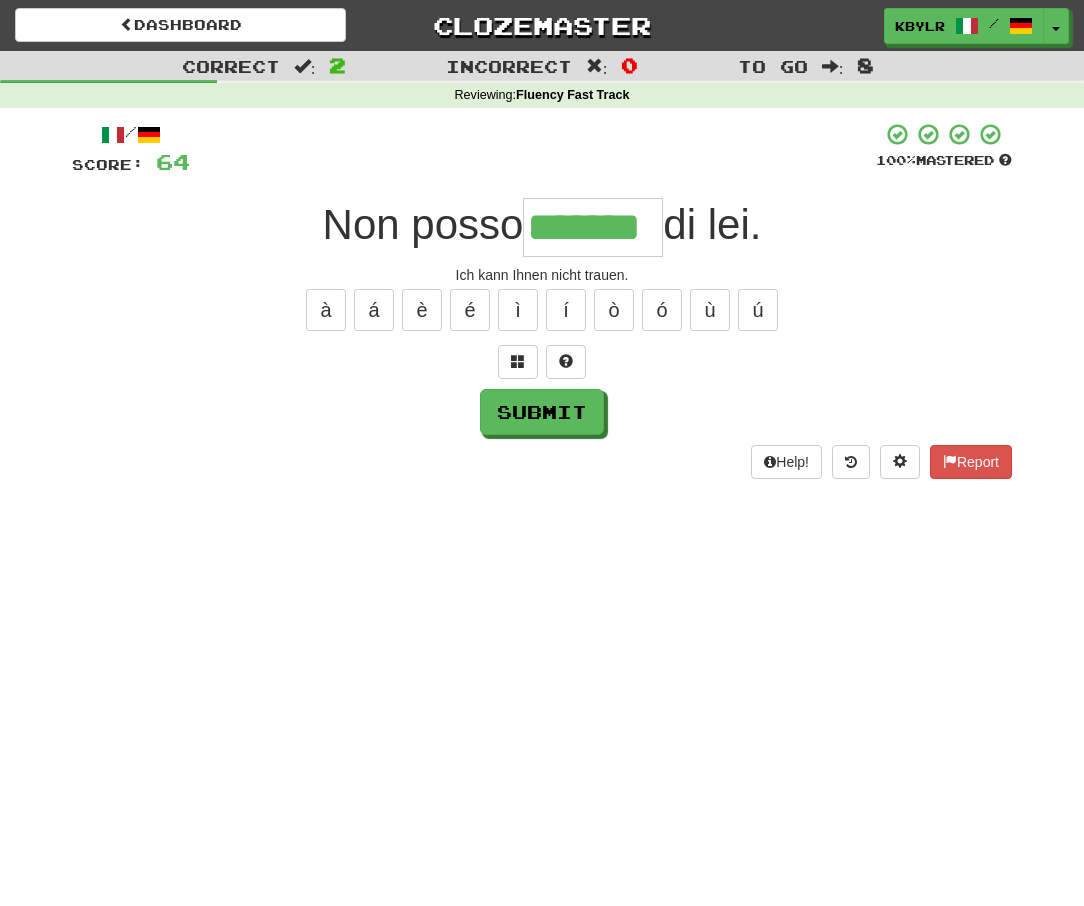 type on "*******" 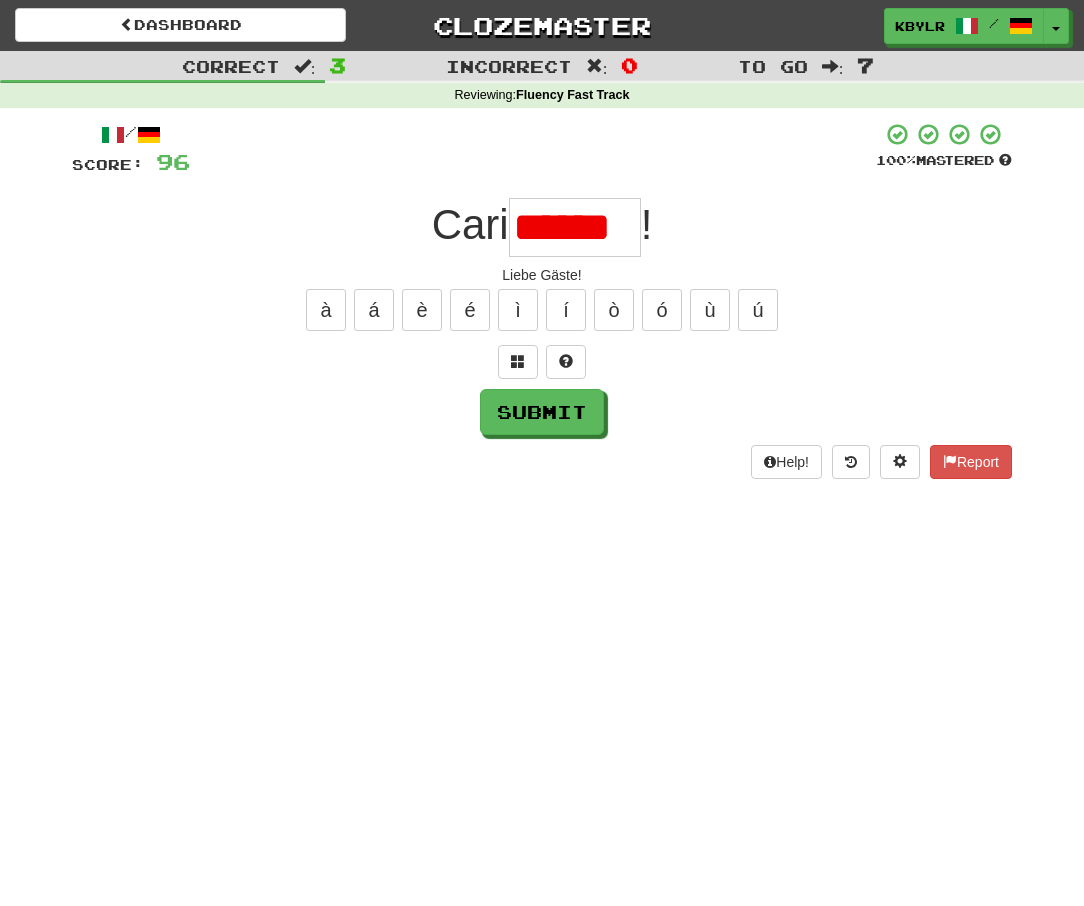 type on "*" 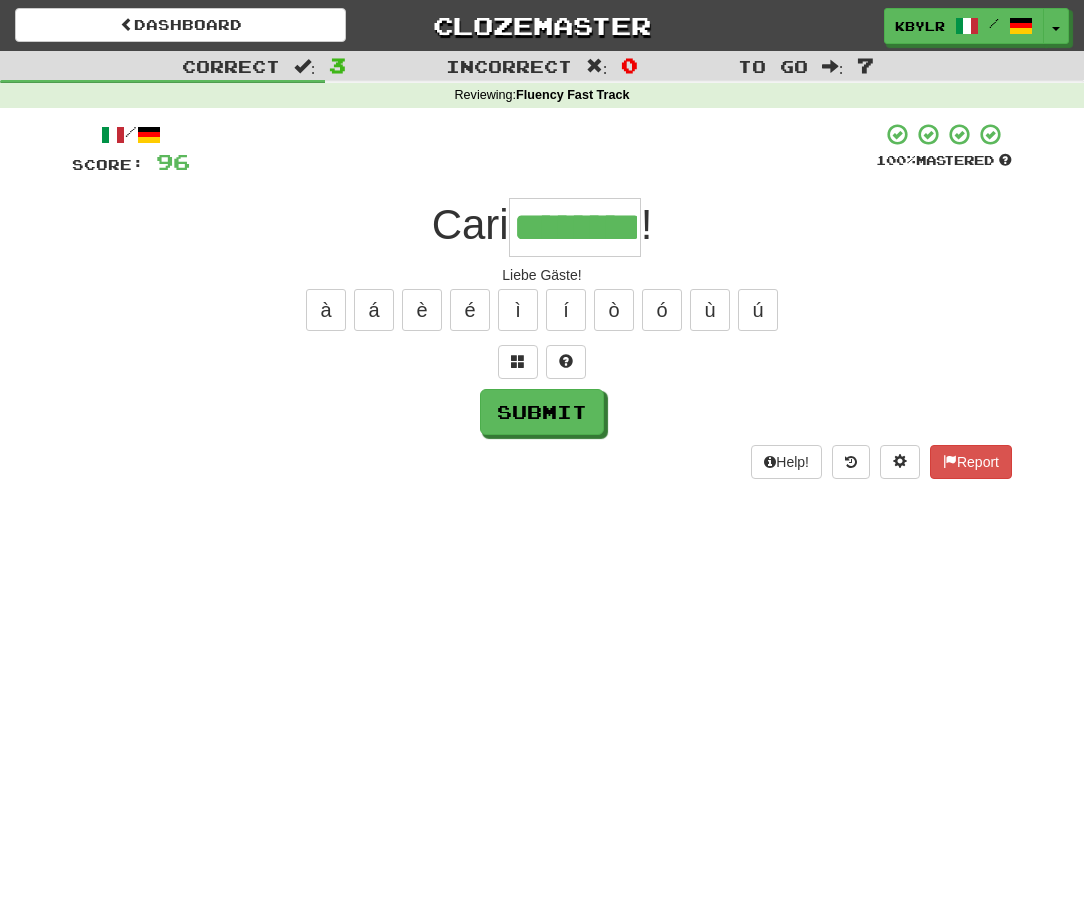 type on "********" 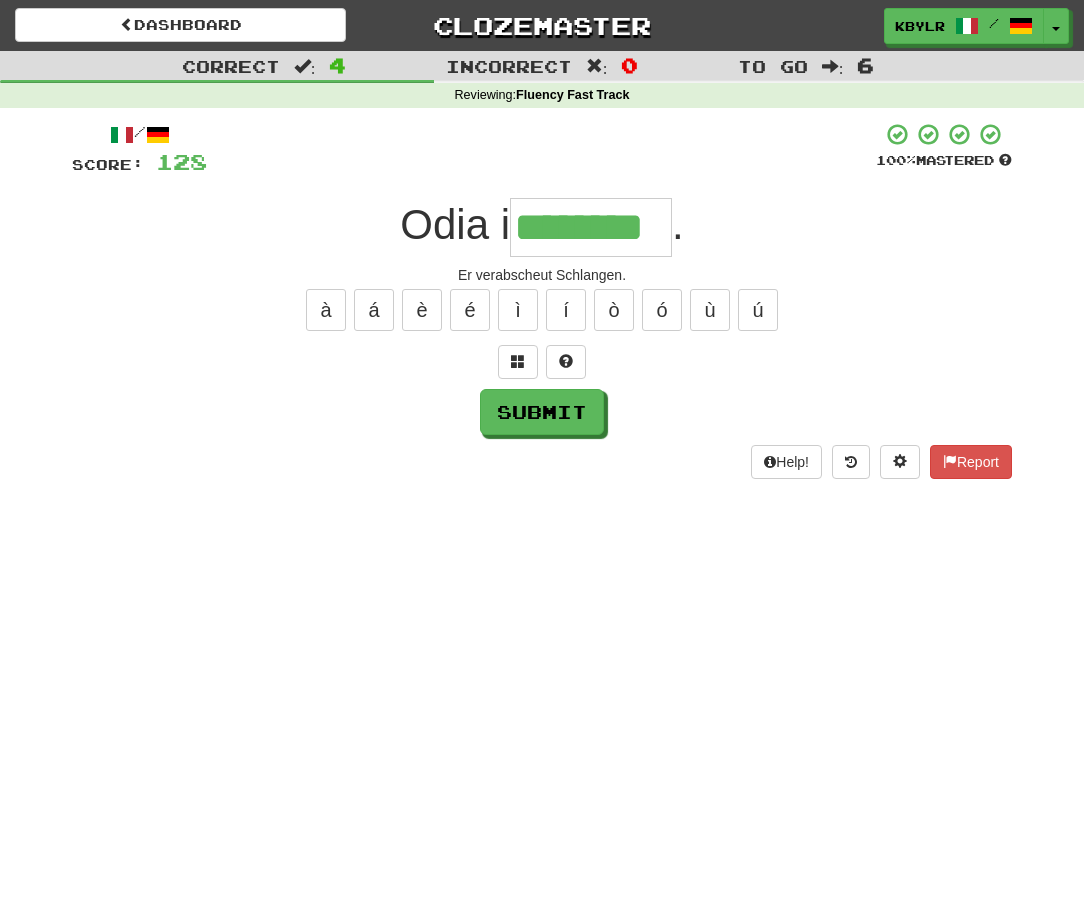 type on "********" 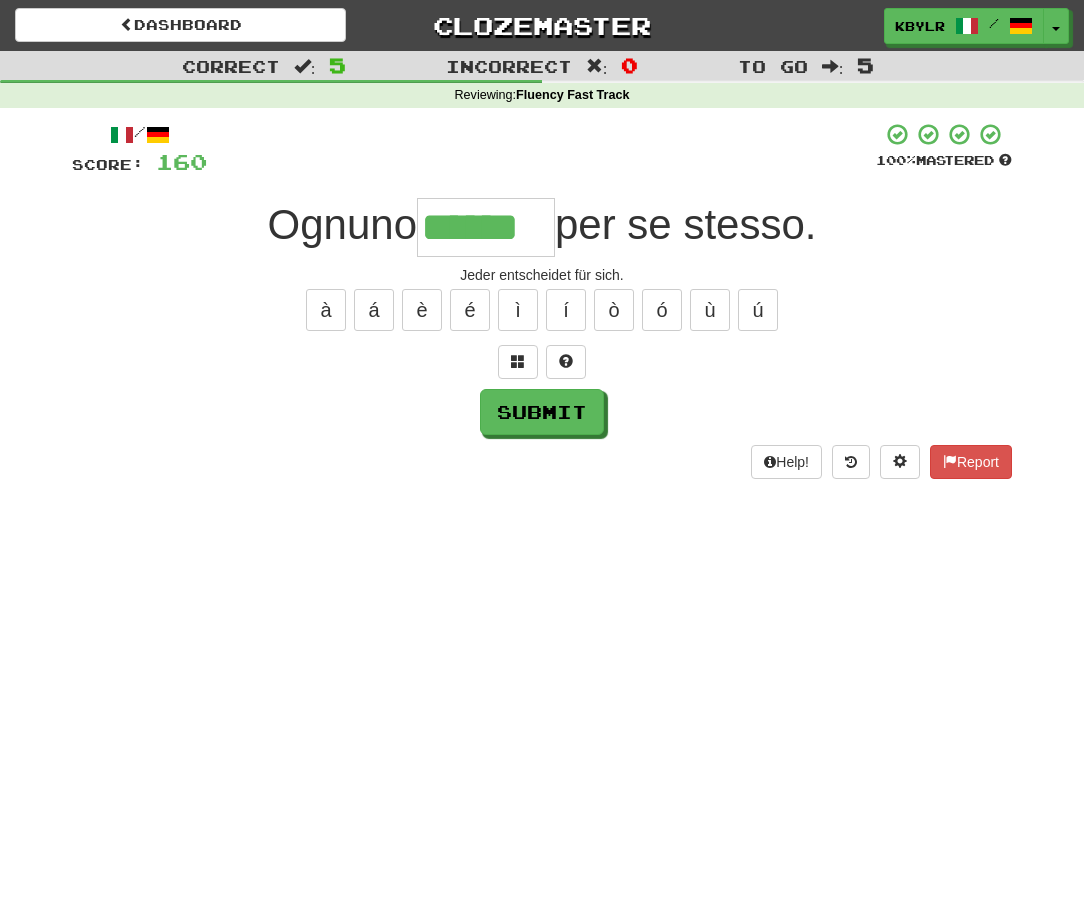 type on "******" 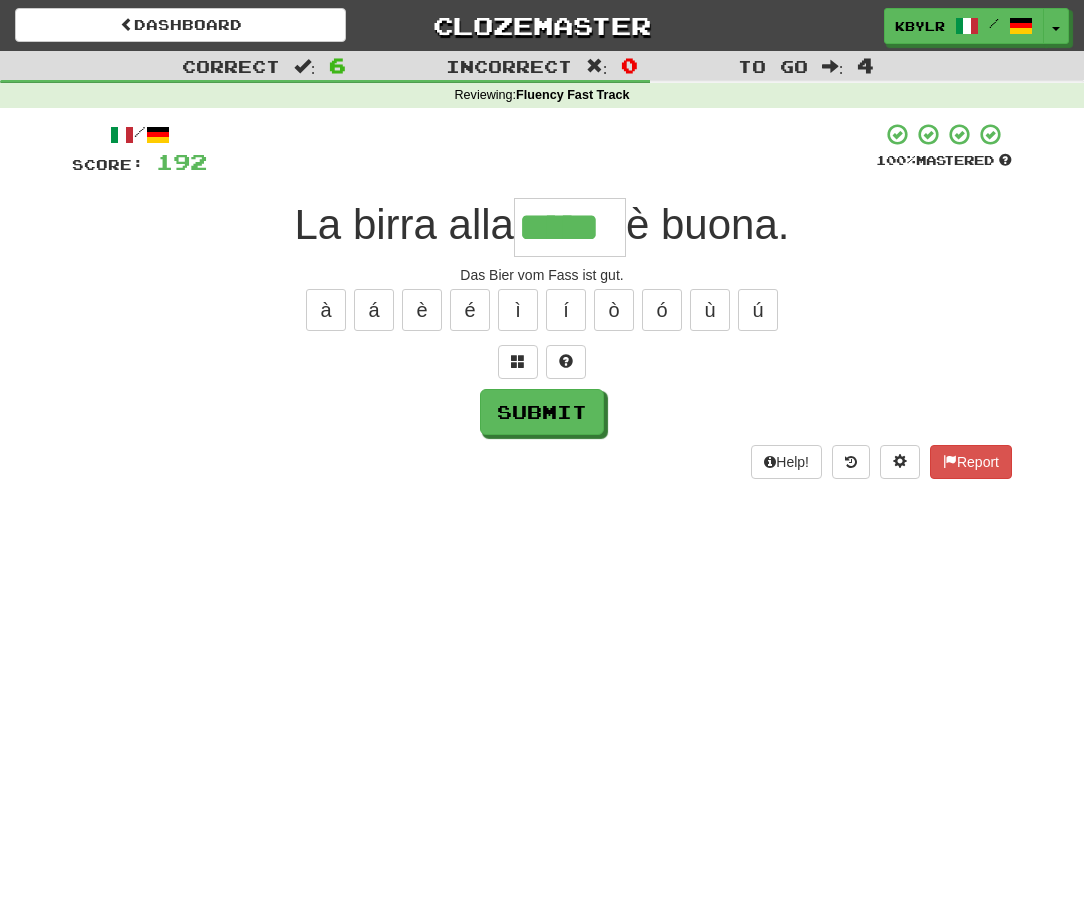 type on "*****" 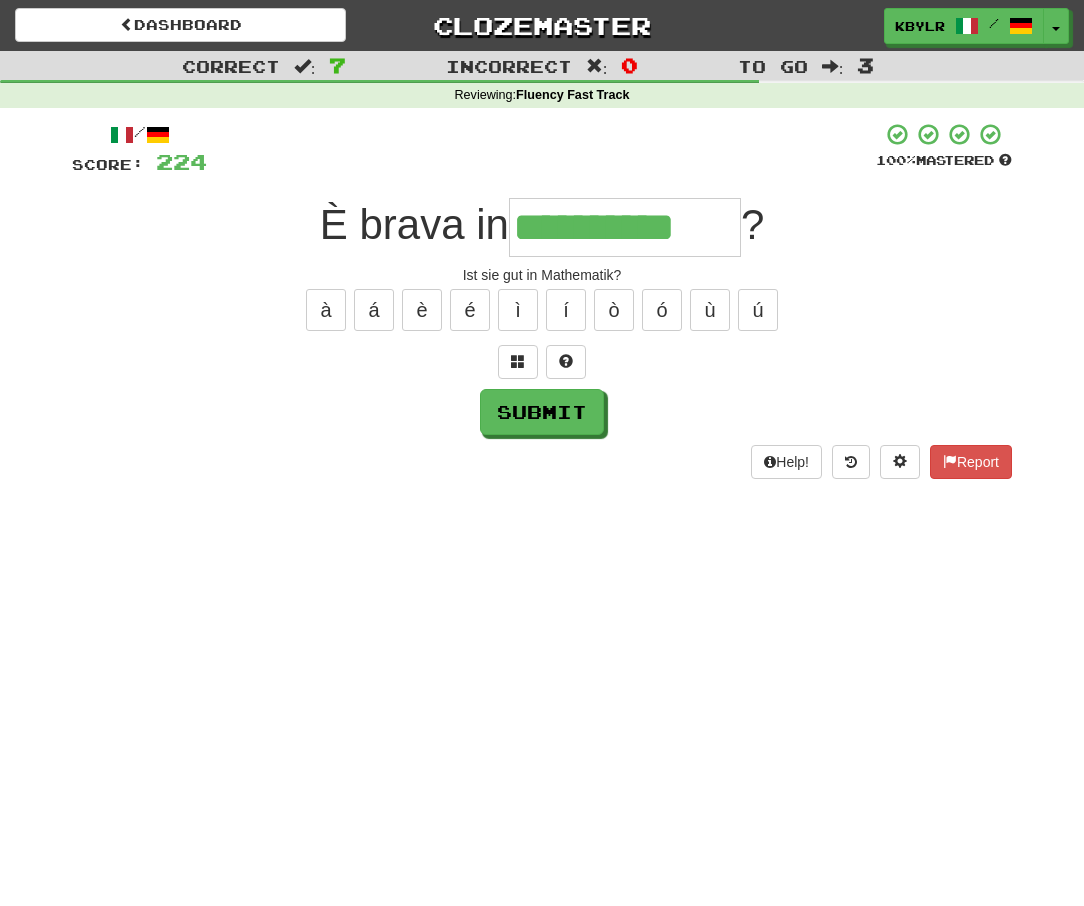 type on "**********" 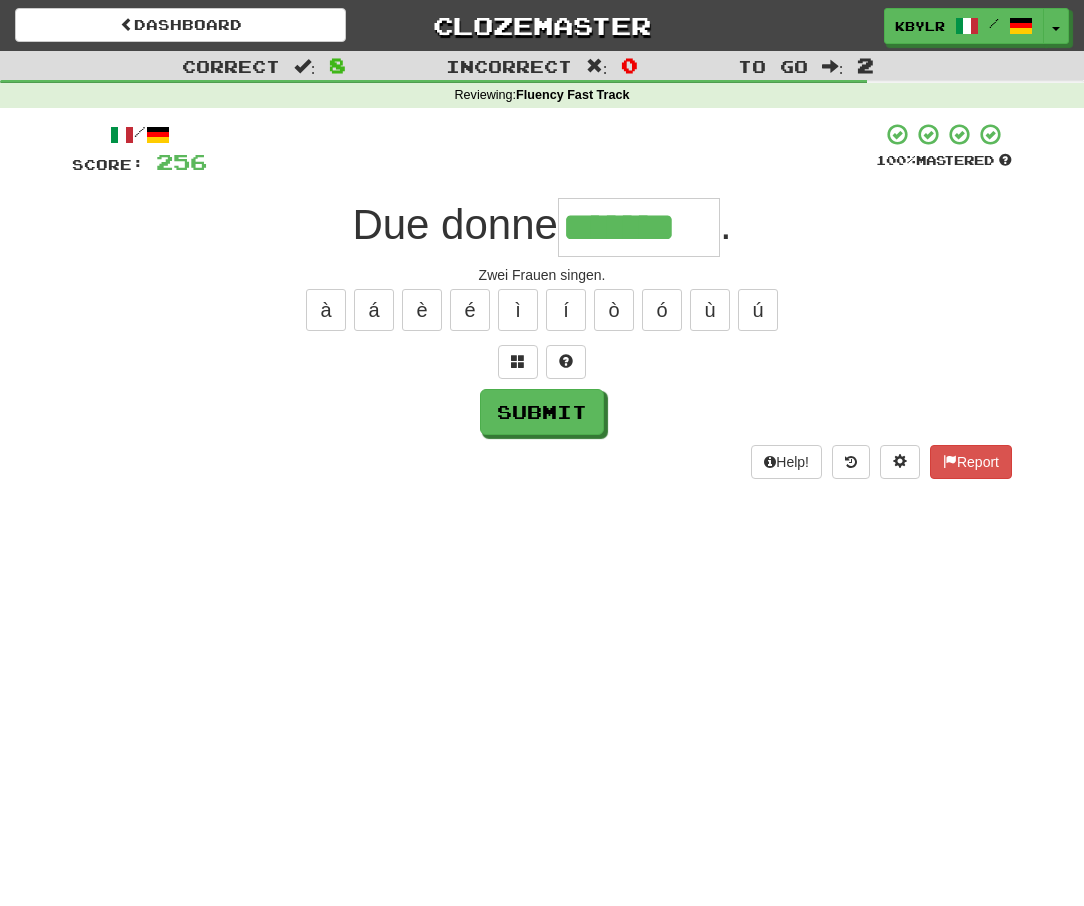 type on "*******" 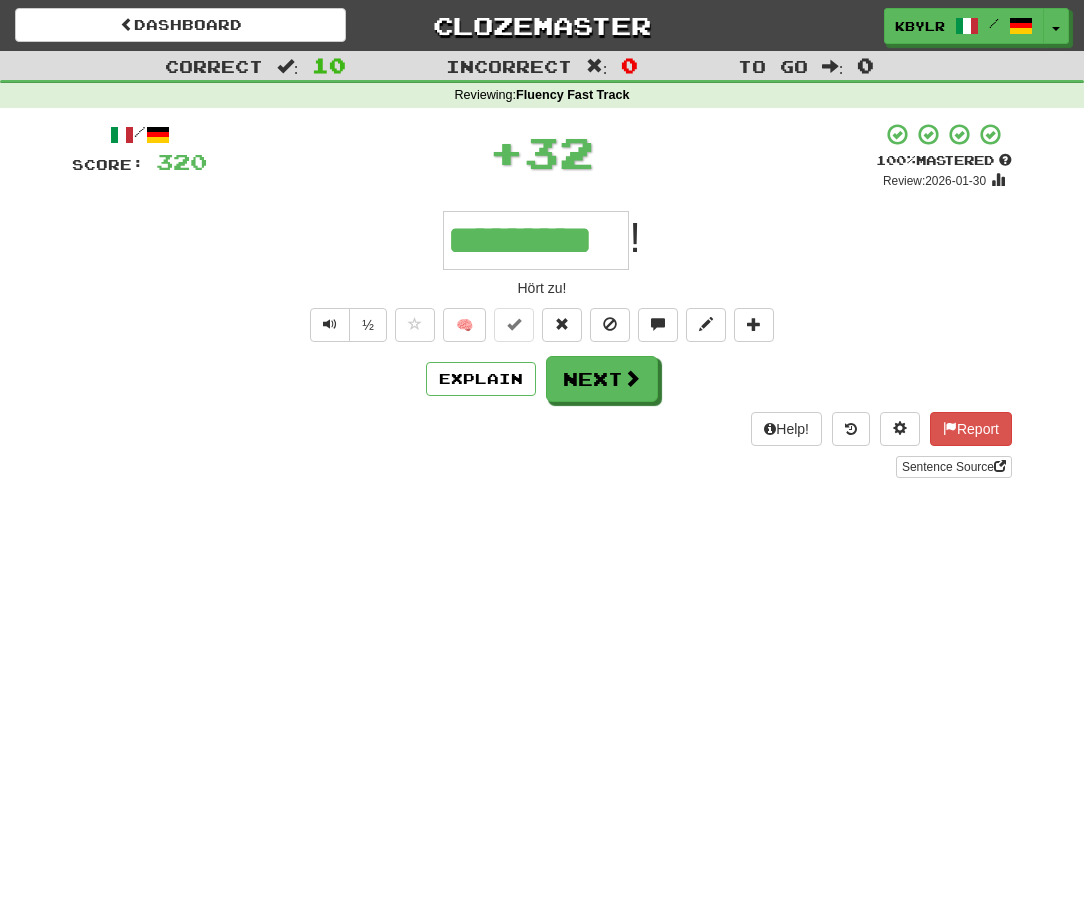 type on "*********" 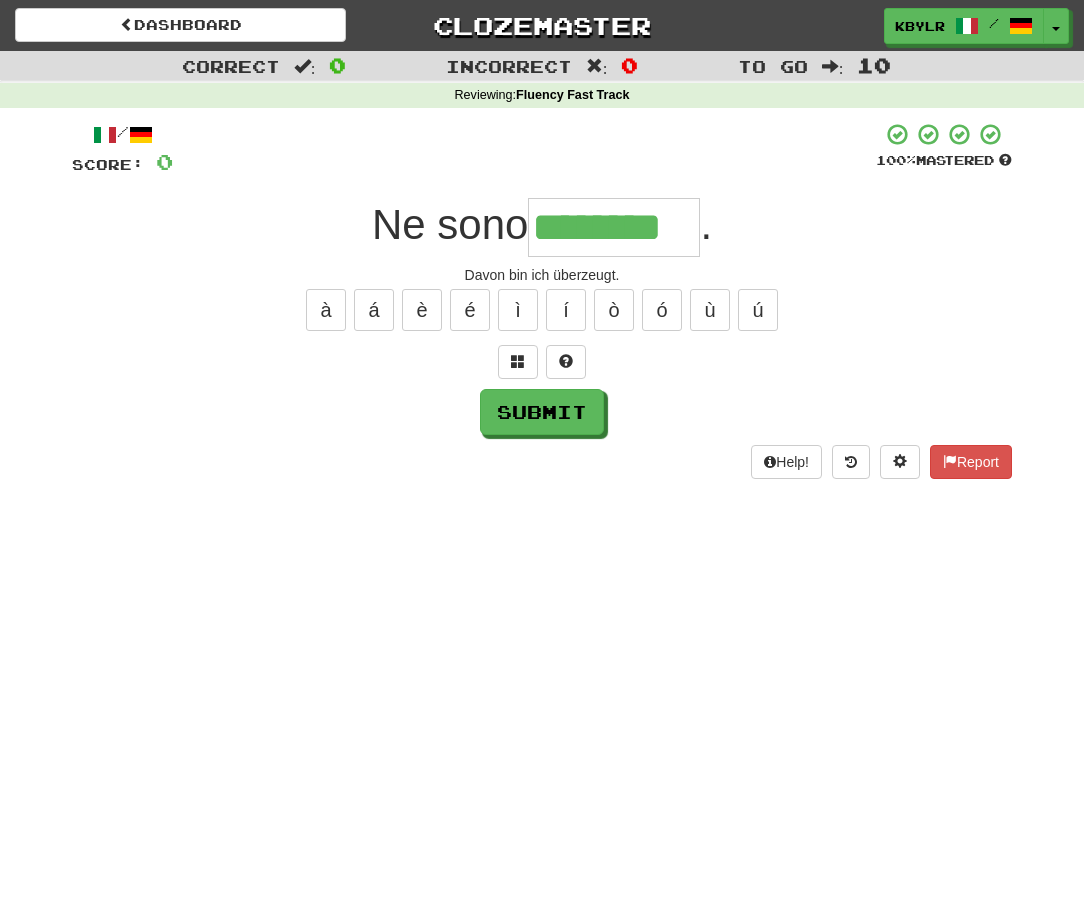 type on "********" 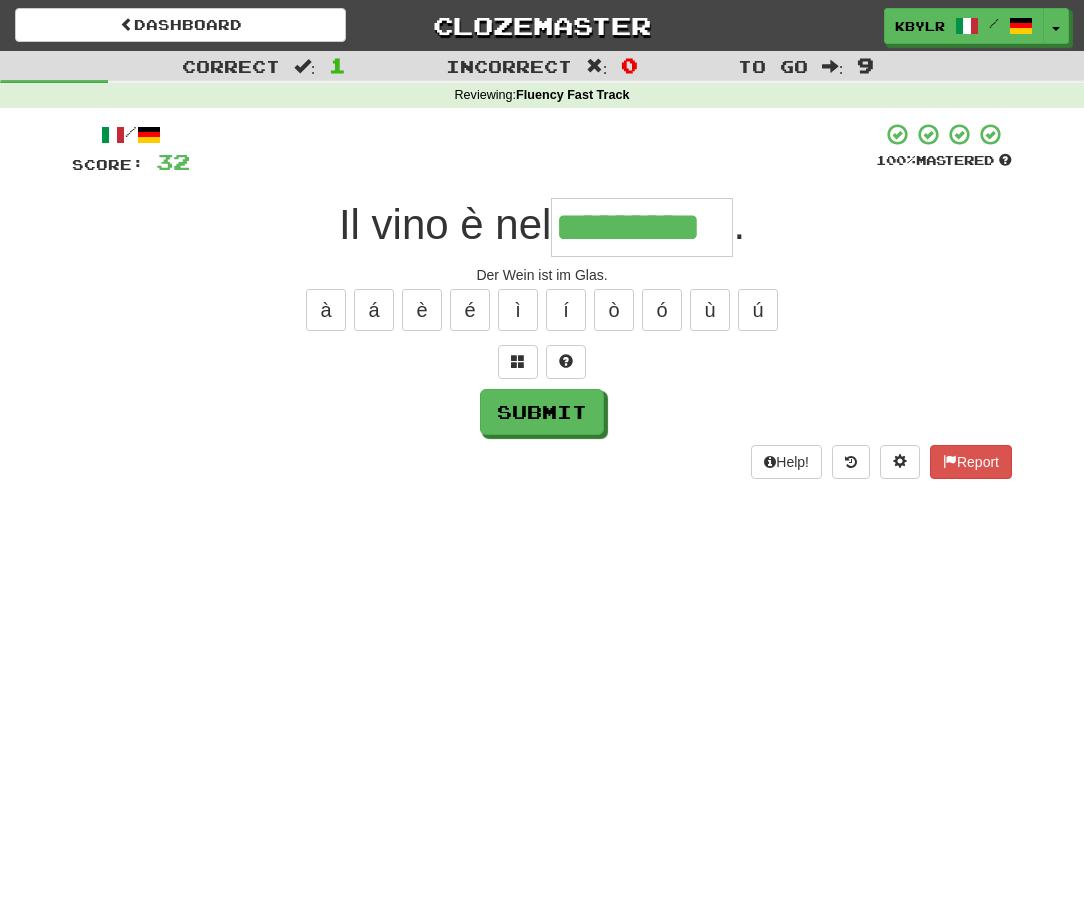 type on "*********" 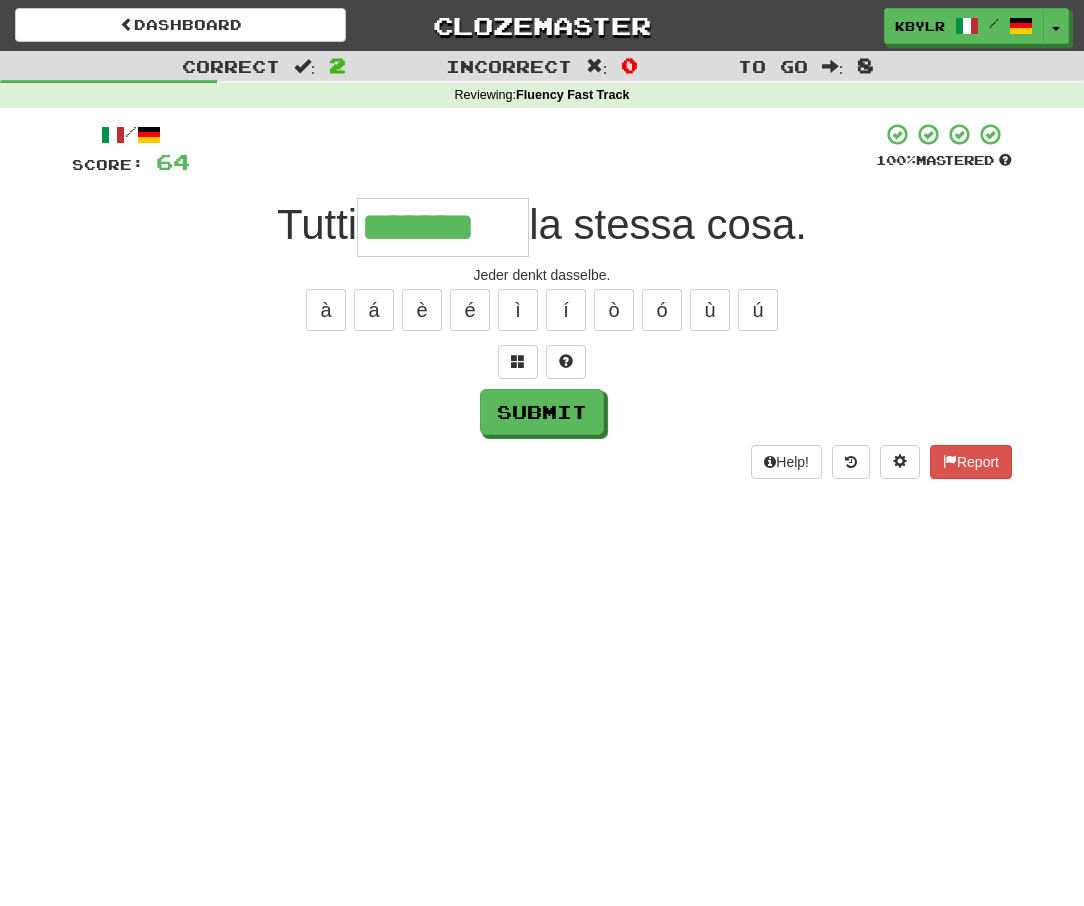 type on "*******" 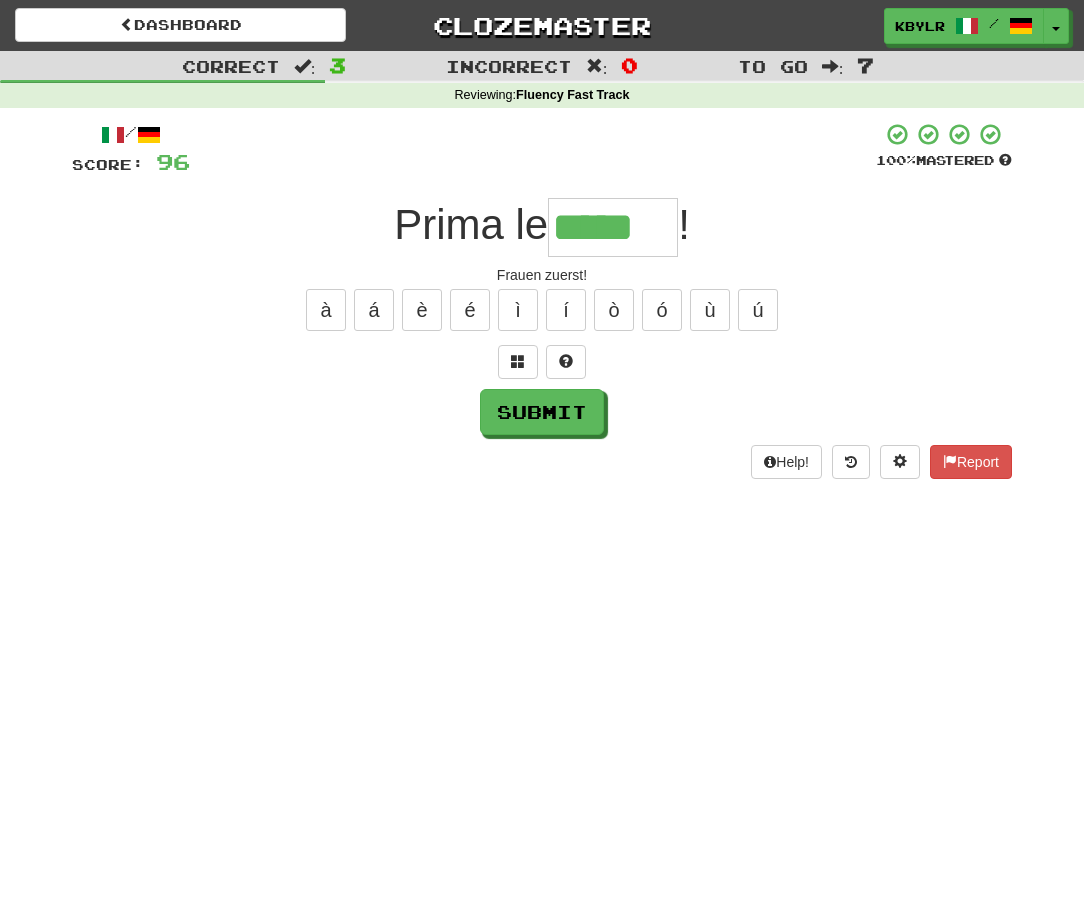 type on "*****" 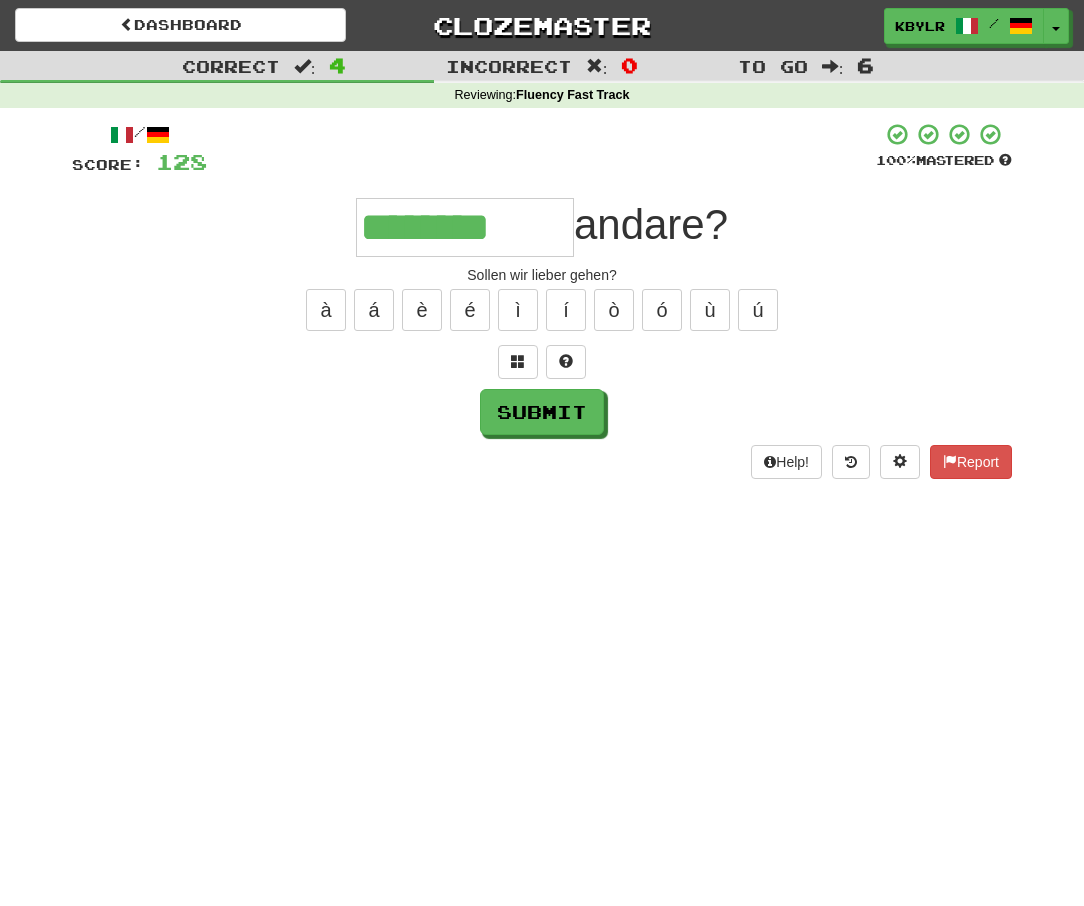 type on "********" 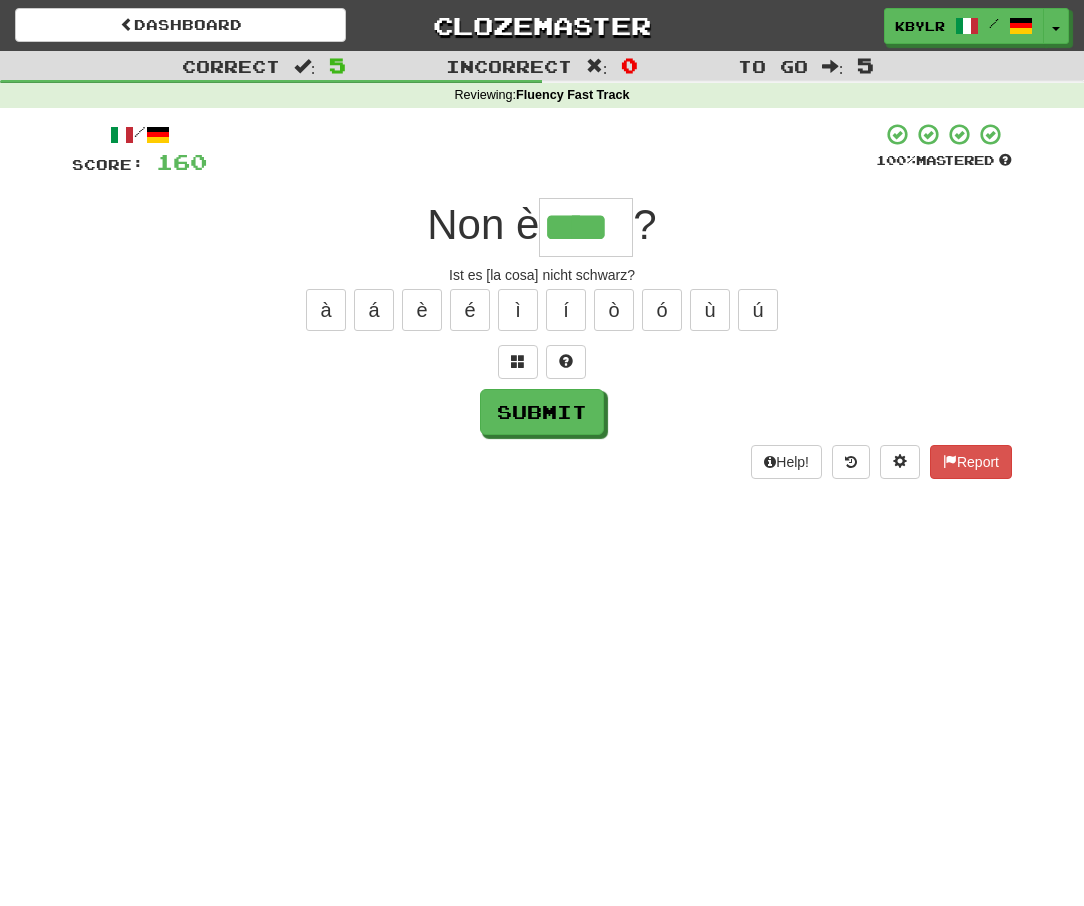 type on "****" 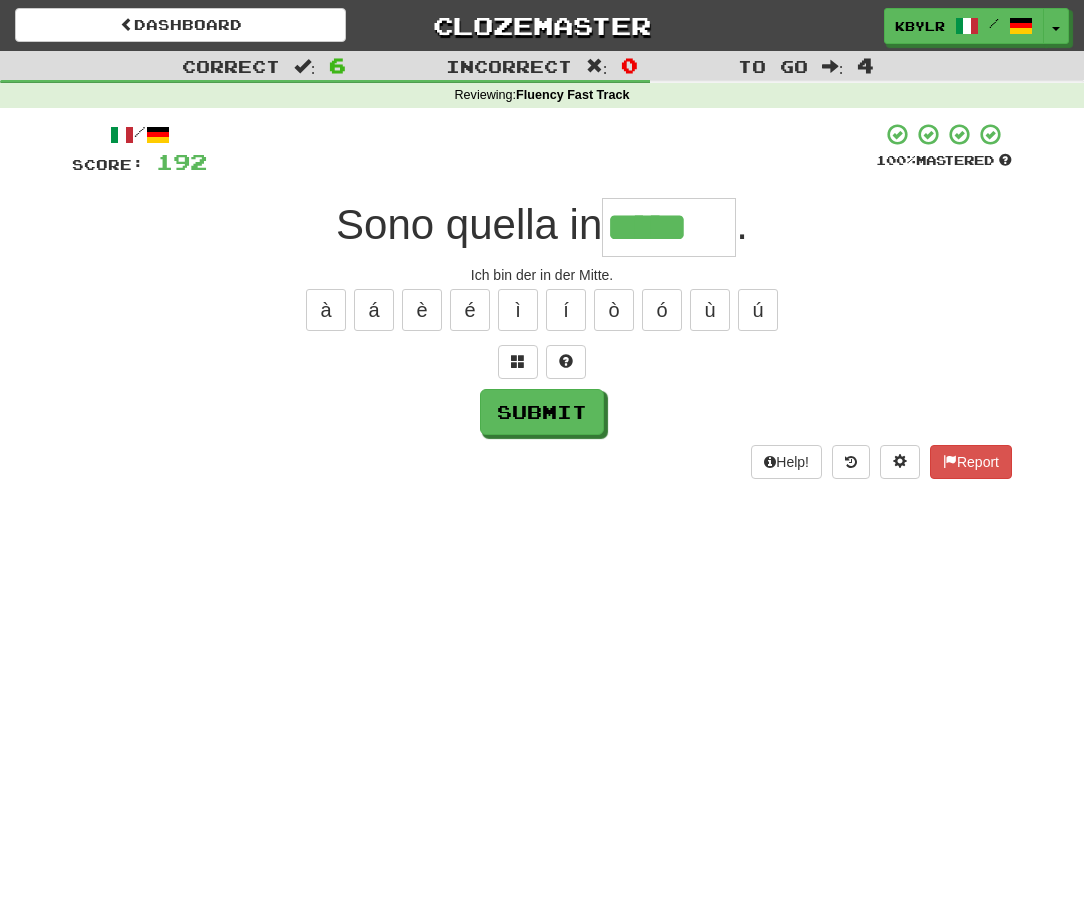 type on "*****" 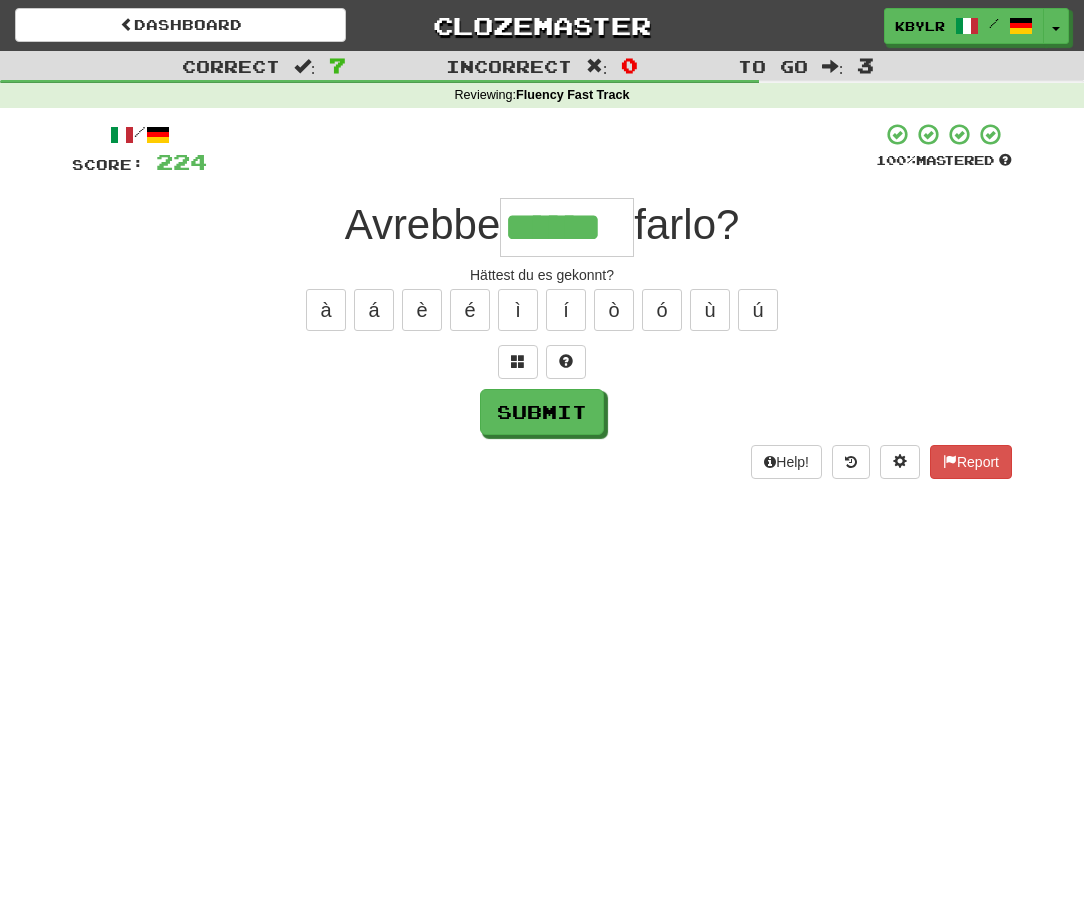 type on "******" 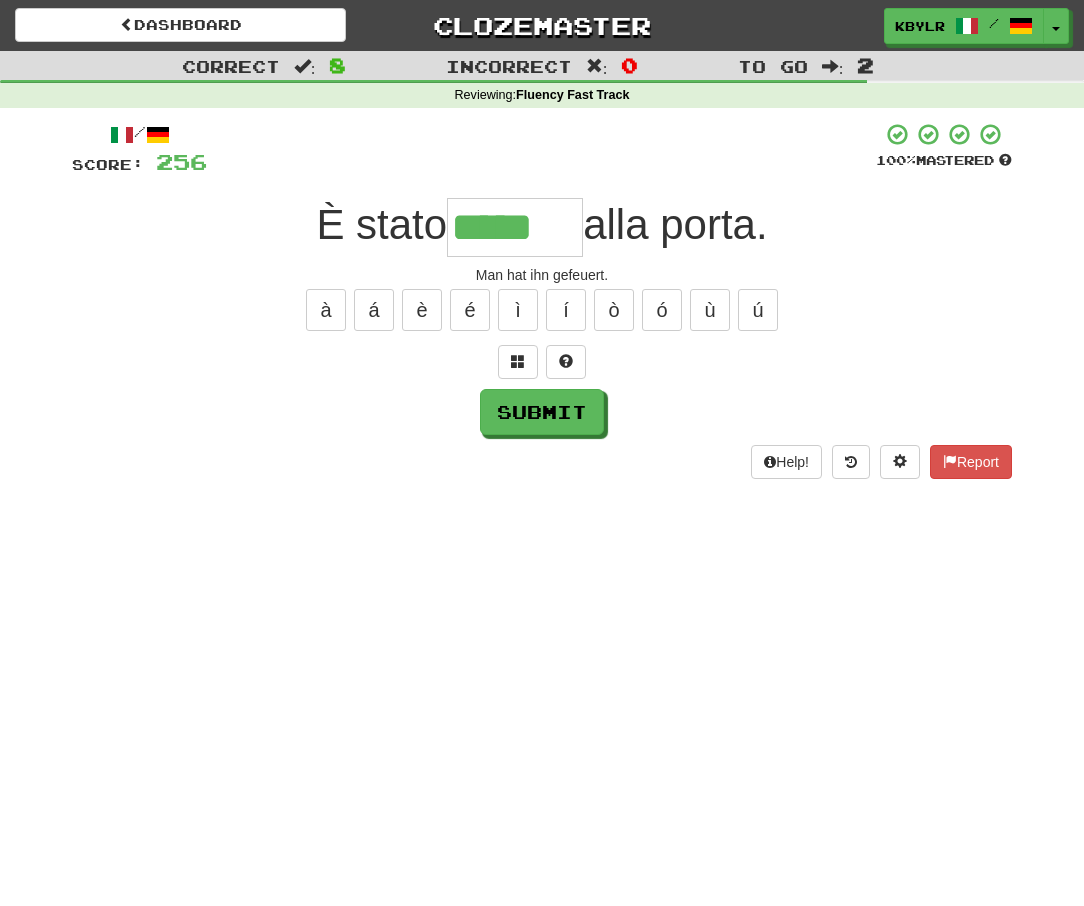 type on "*****" 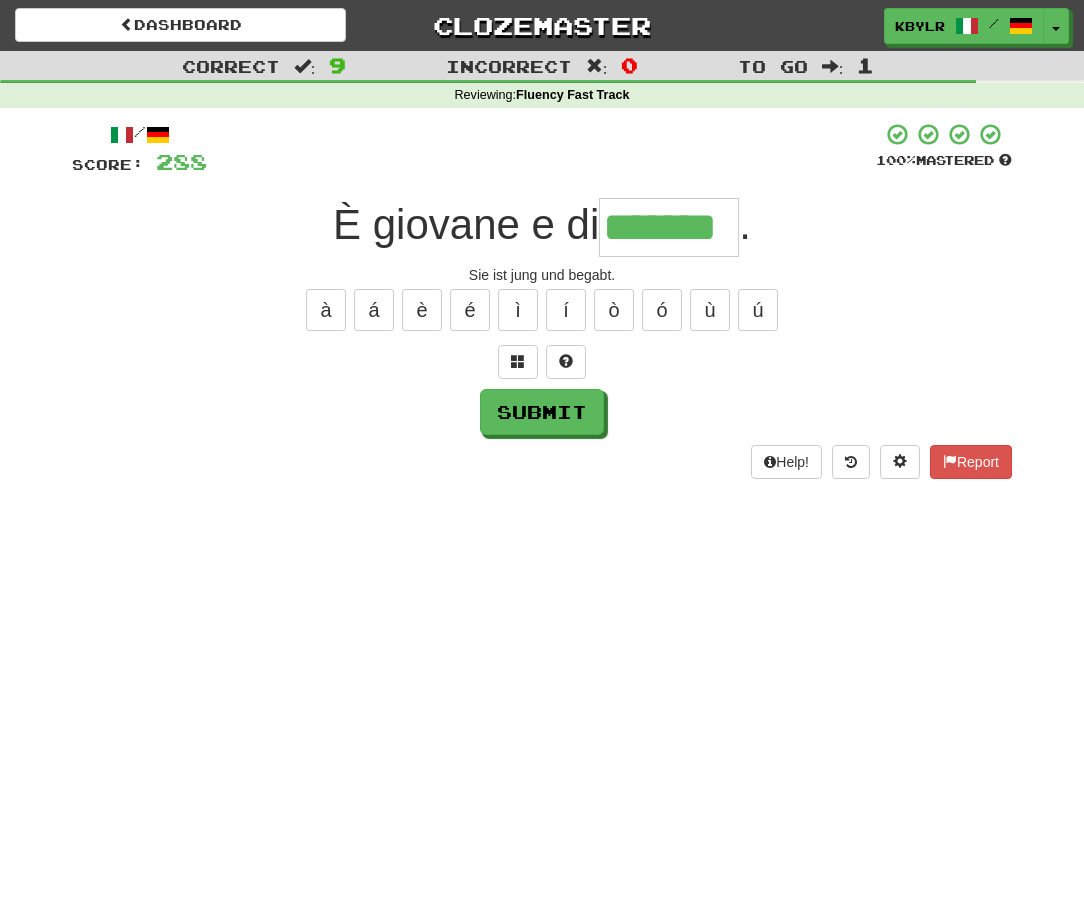type on "*******" 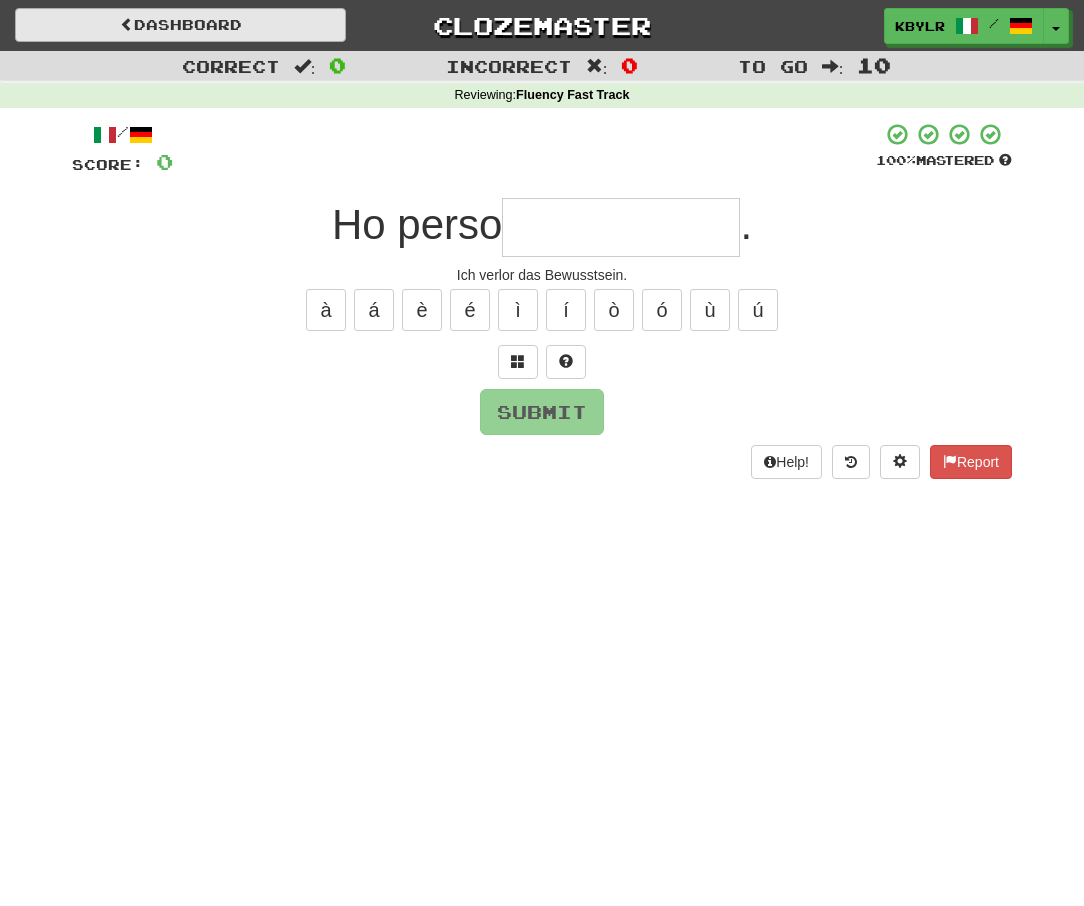 click on "Dashboard" at bounding box center (180, 25) 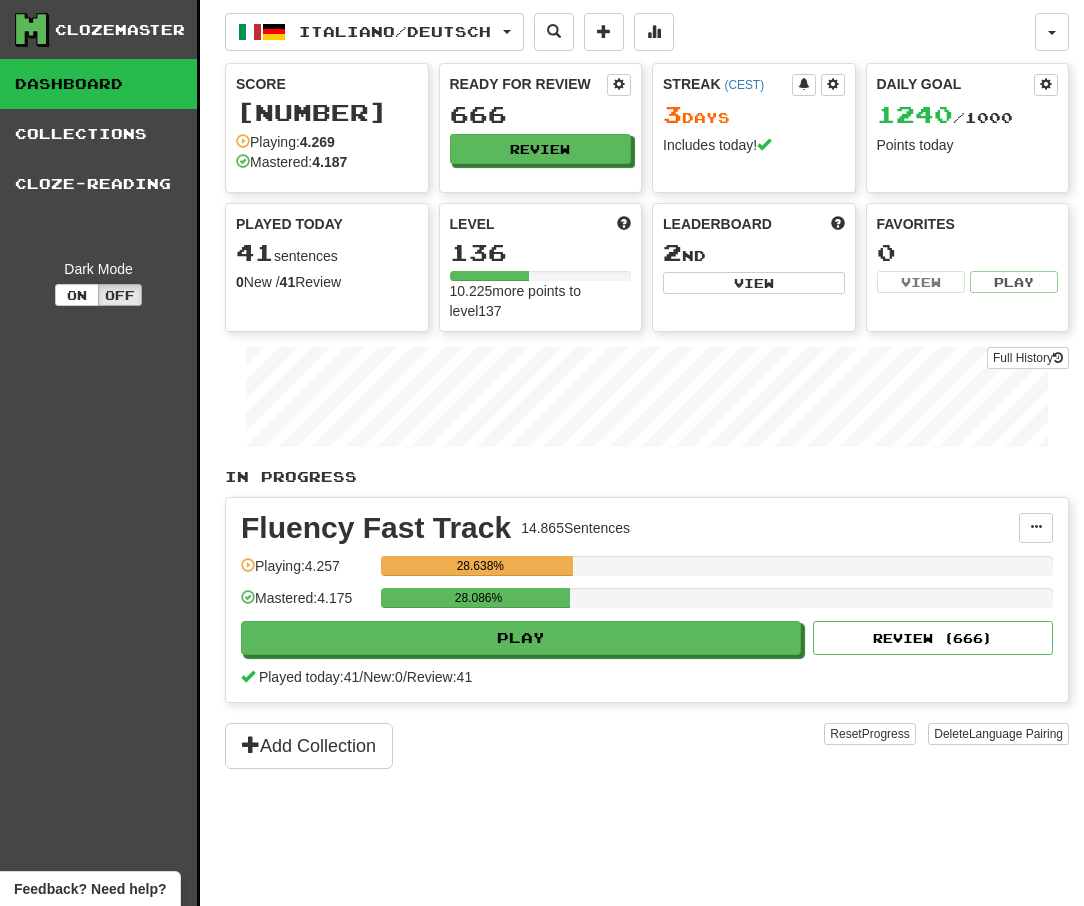 scroll, scrollTop: 0, scrollLeft: 0, axis: both 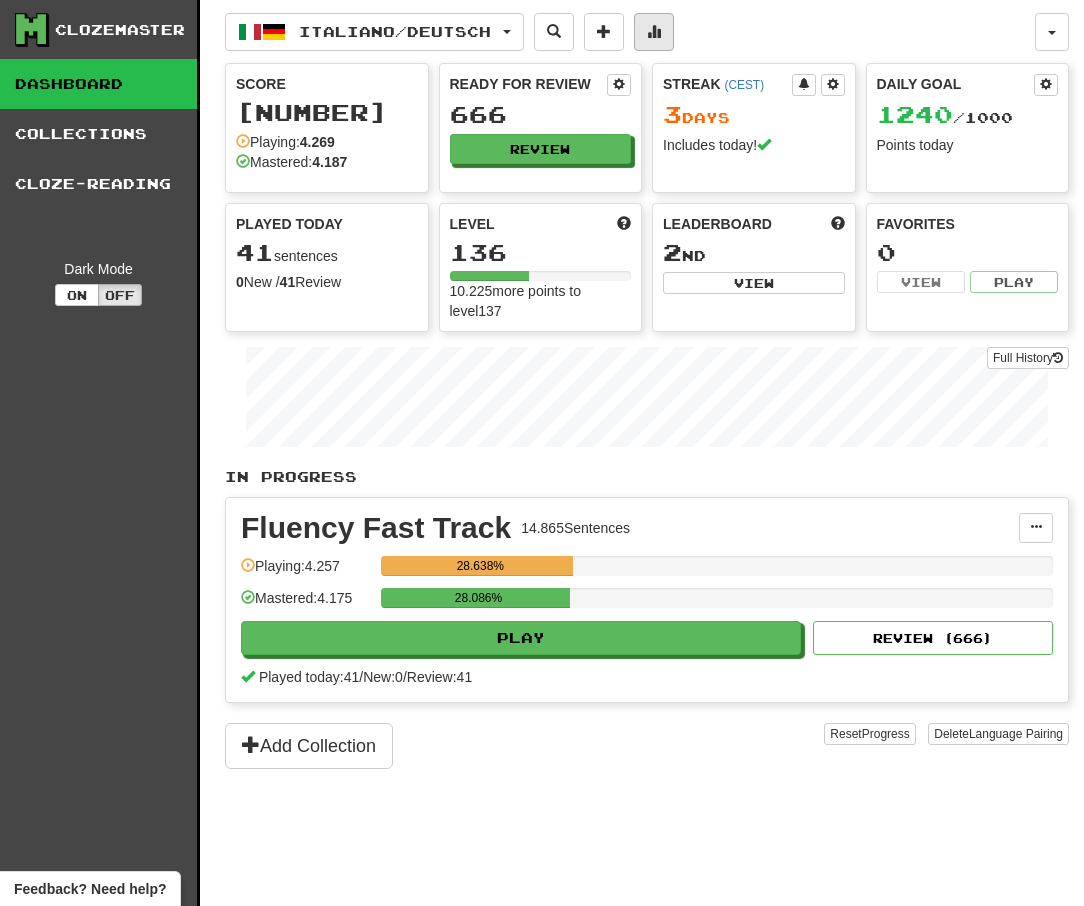 click at bounding box center (654, 32) 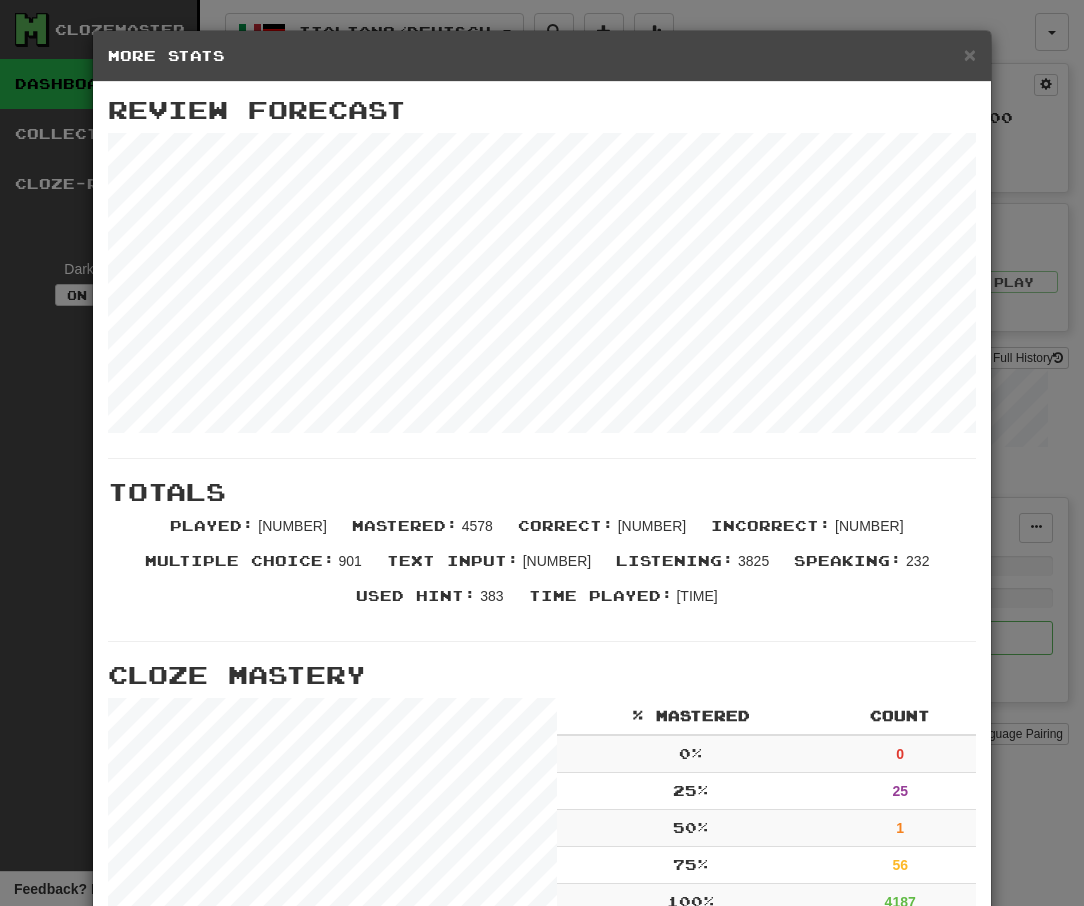 click on "× More Stats Review Forecast Totals Played :   31250 Mastered :   4578 Correct :   28037 Incorrect :   3213 Multiple Choice :   901 Text Input :   30349 Listening :   3825 Speaking :   232 Used Hint :   383 Time Played :   53:14:47 Cloze Mastery % Mastered Count 0 % 0 25 % 25 50 % 1 75 % 56 100 % 4187 Stats Per Day Close" at bounding box center (542, 453) 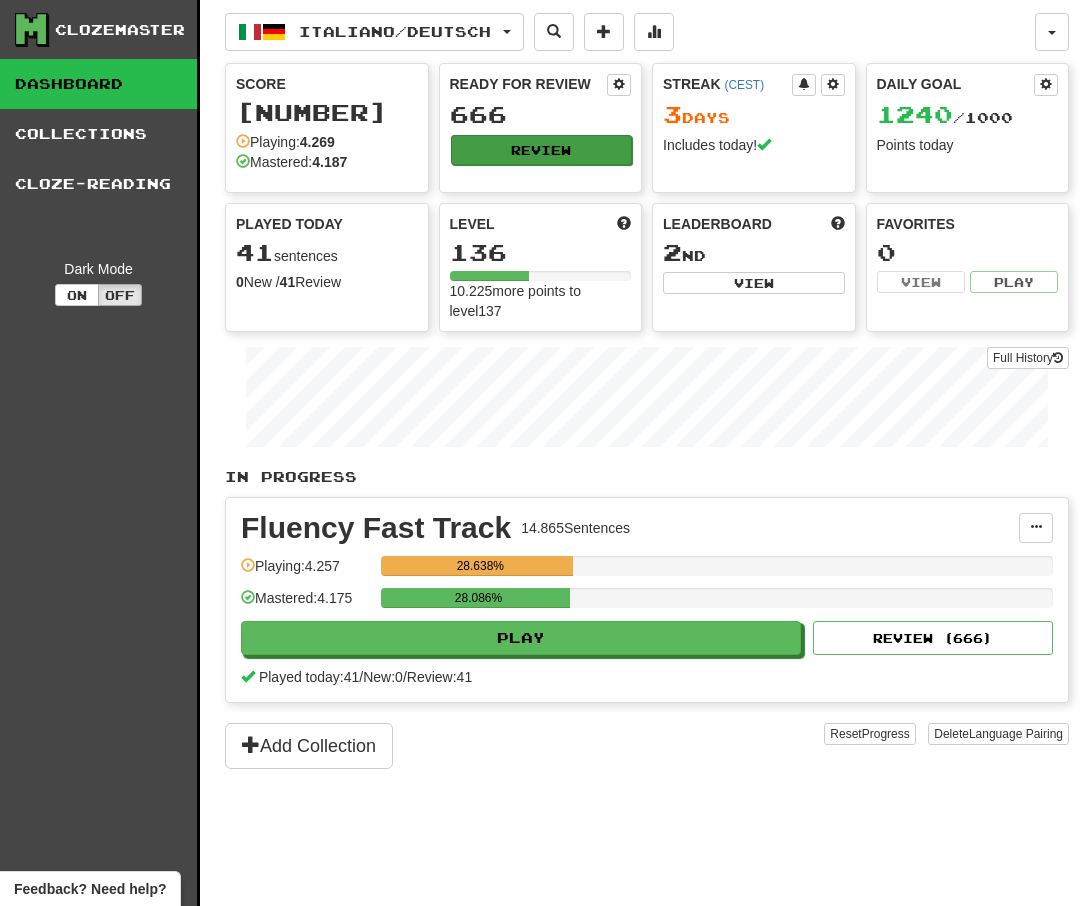 click on "Review" at bounding box center (542, 150) 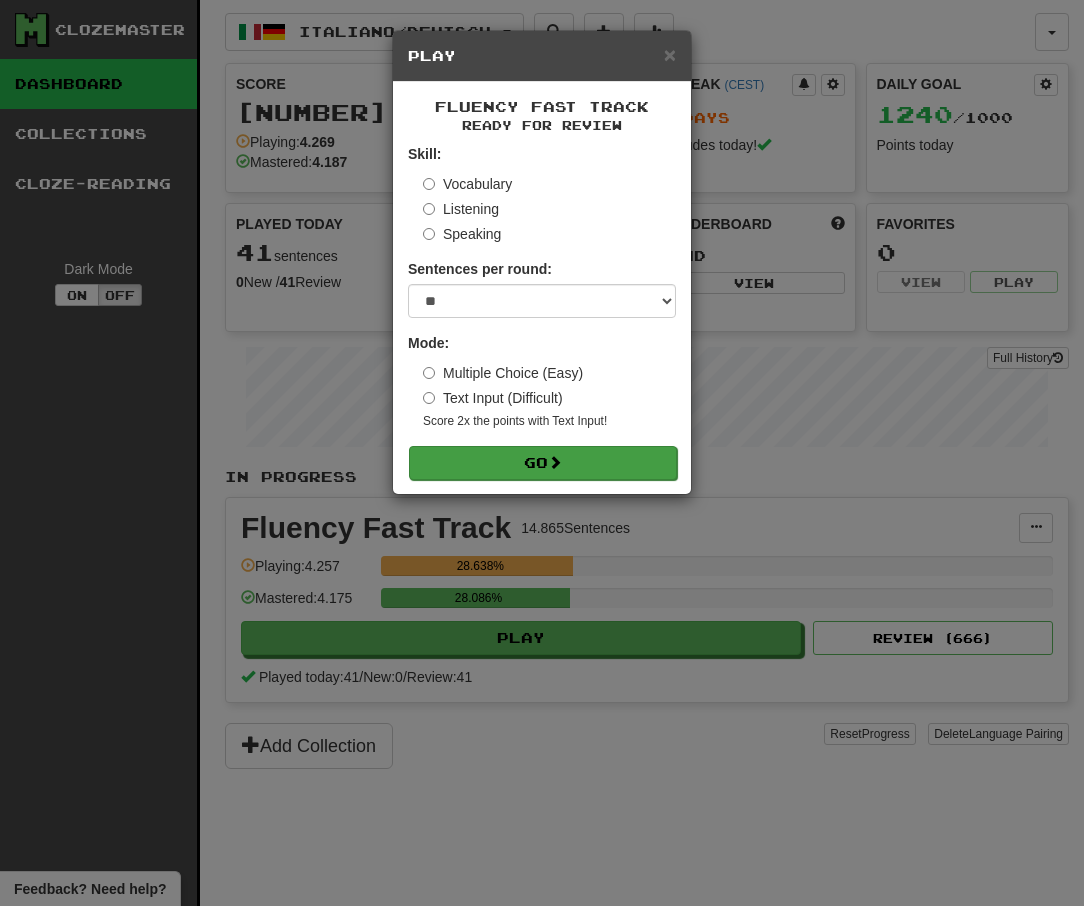 click on "Go" at bounding box center (543, 463) 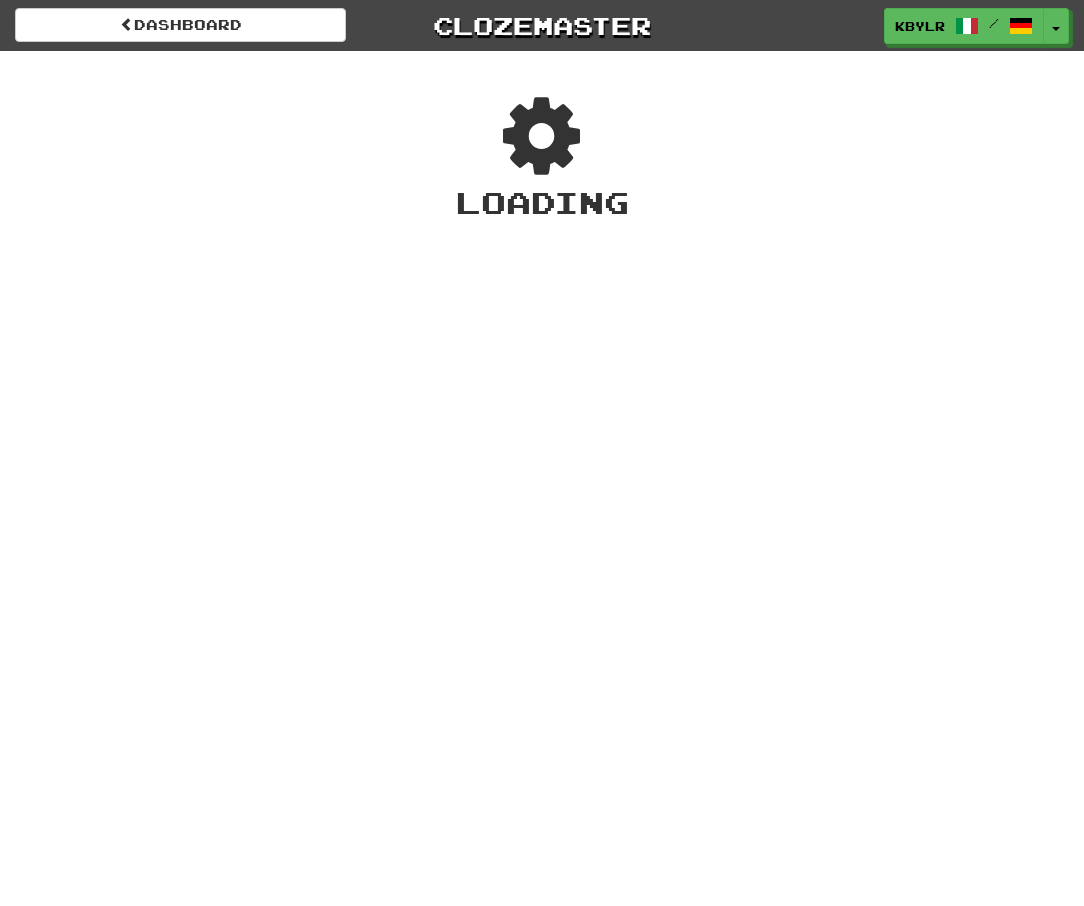 scroll, scrollTop: 0, scrollLeft: 0, axis: both 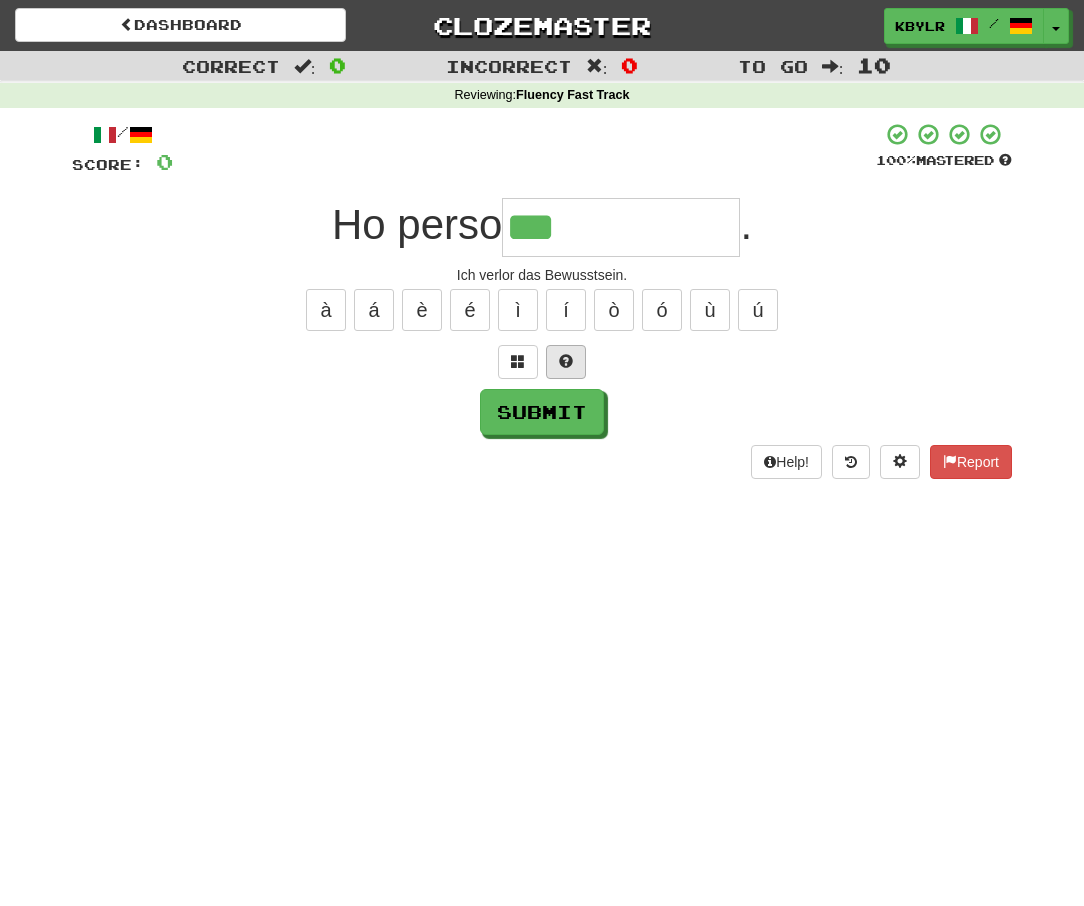 click at bounding box center (566, 362) 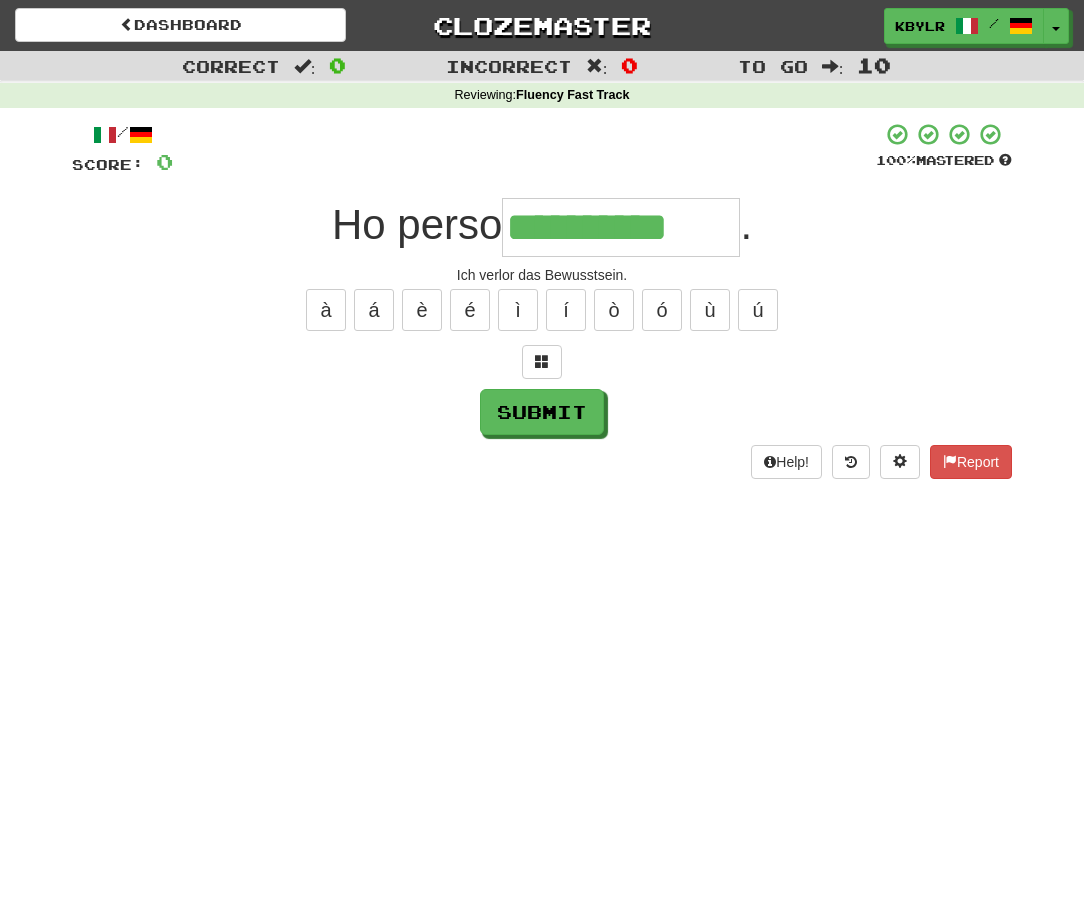 type on "**********" 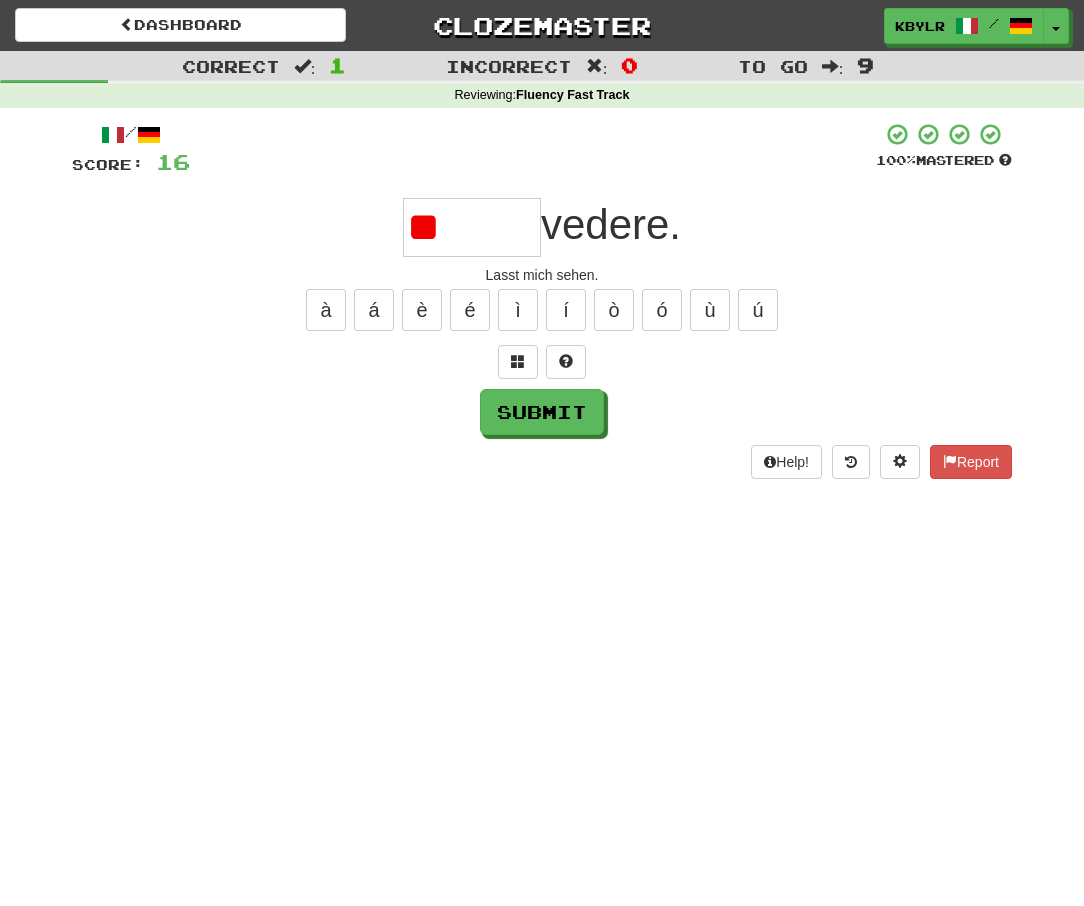 type on "*" 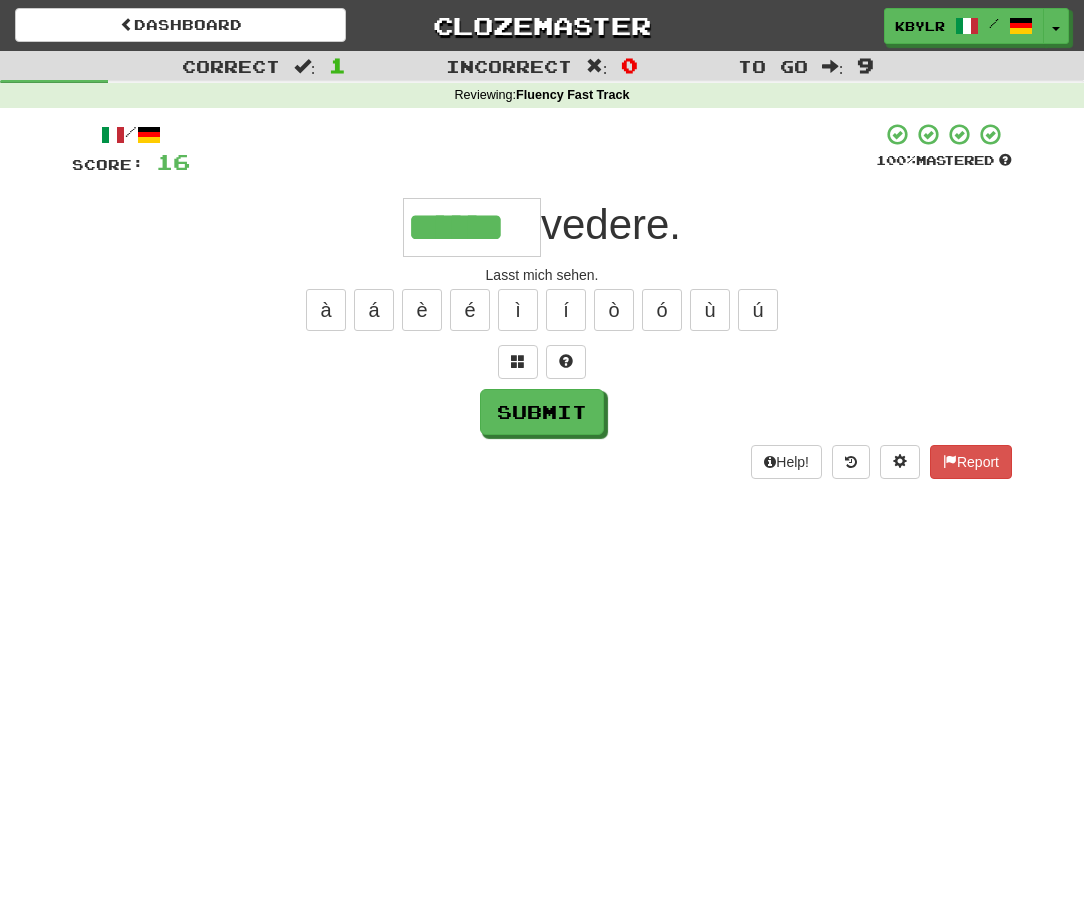 type on "******" 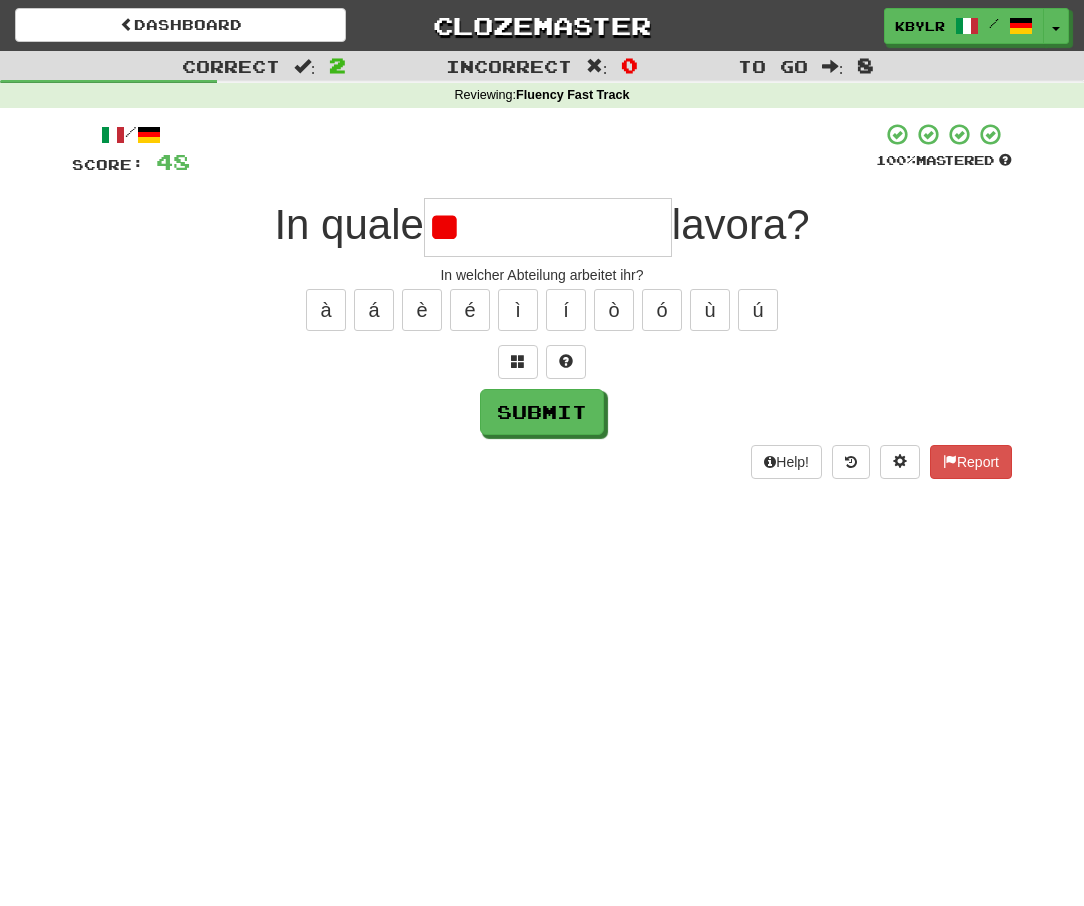 type on "*" 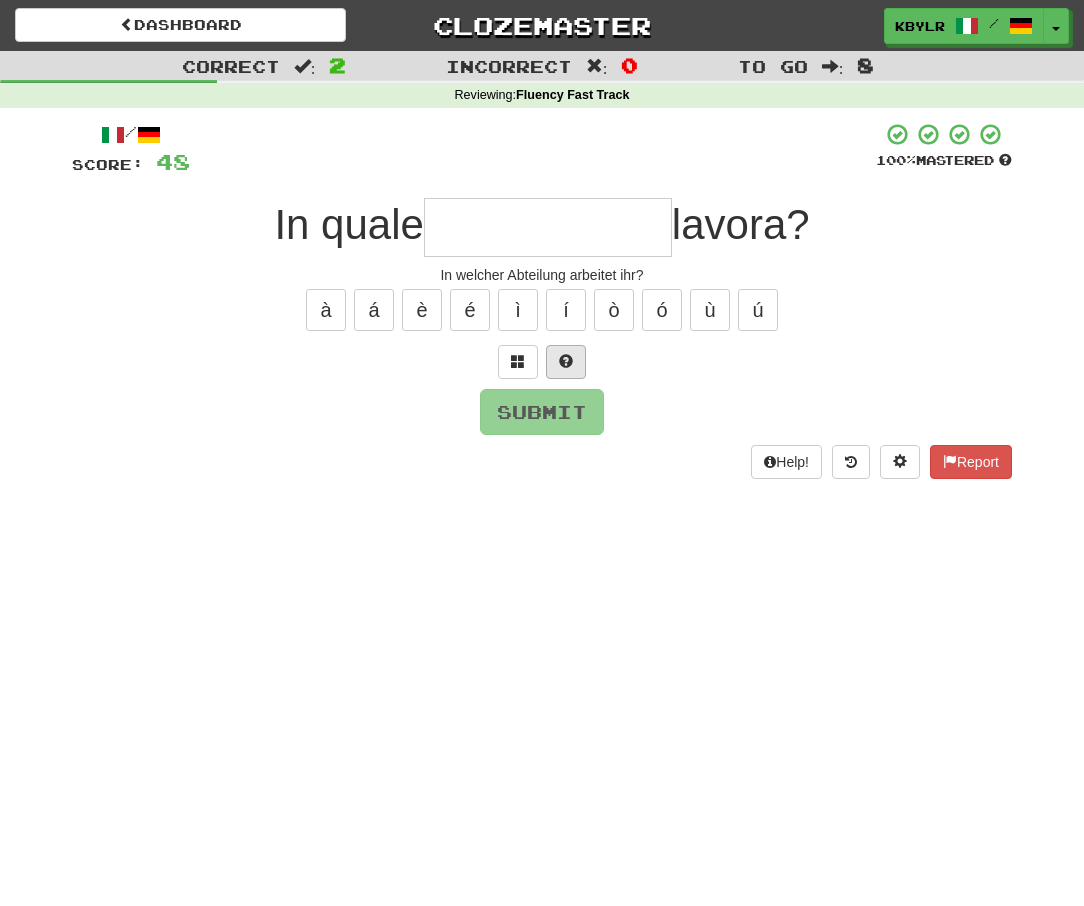 click at bounding box center [566, 362] 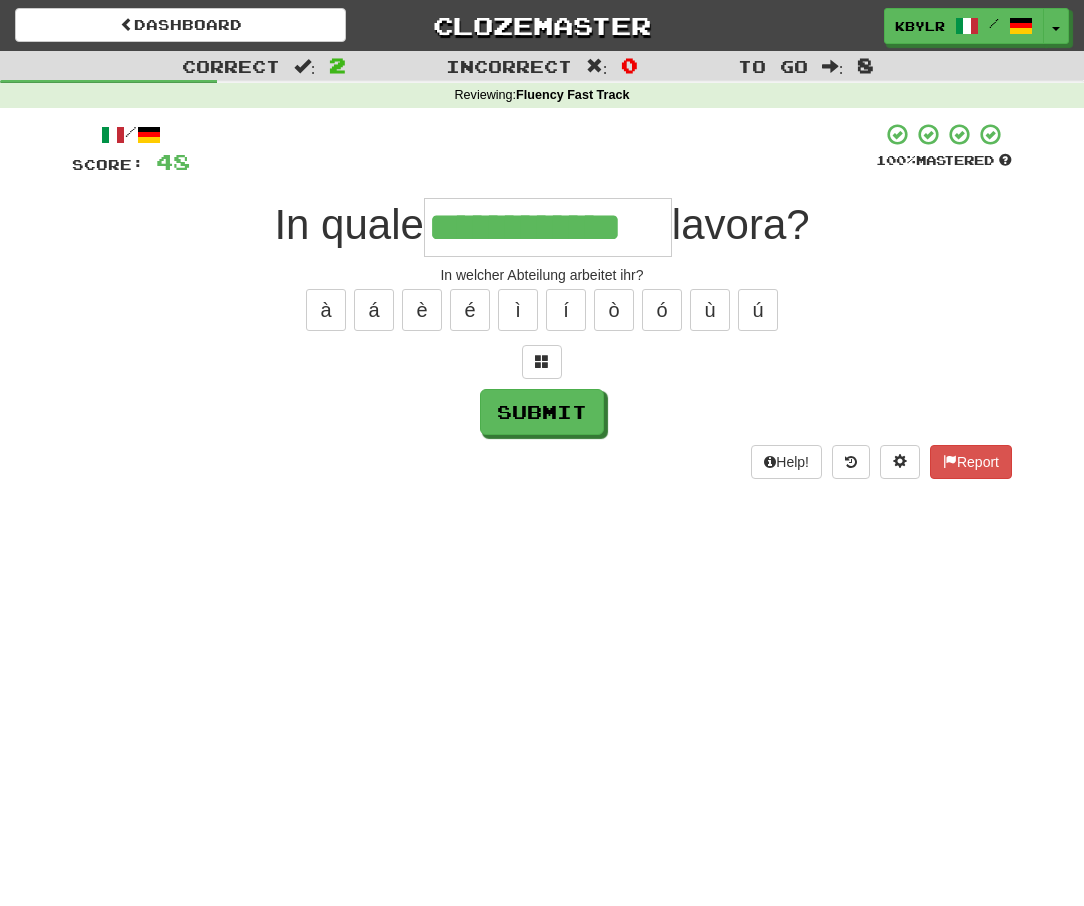 type on "**********" 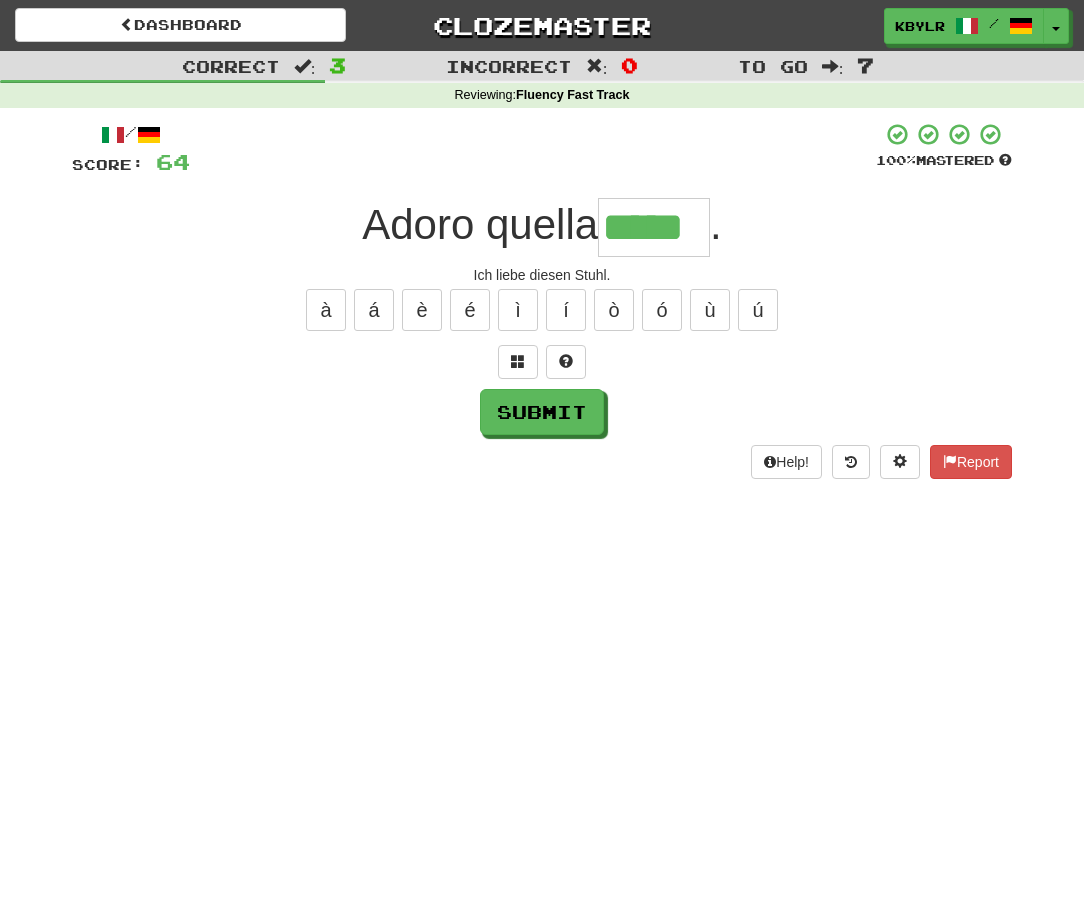 type on "*****" 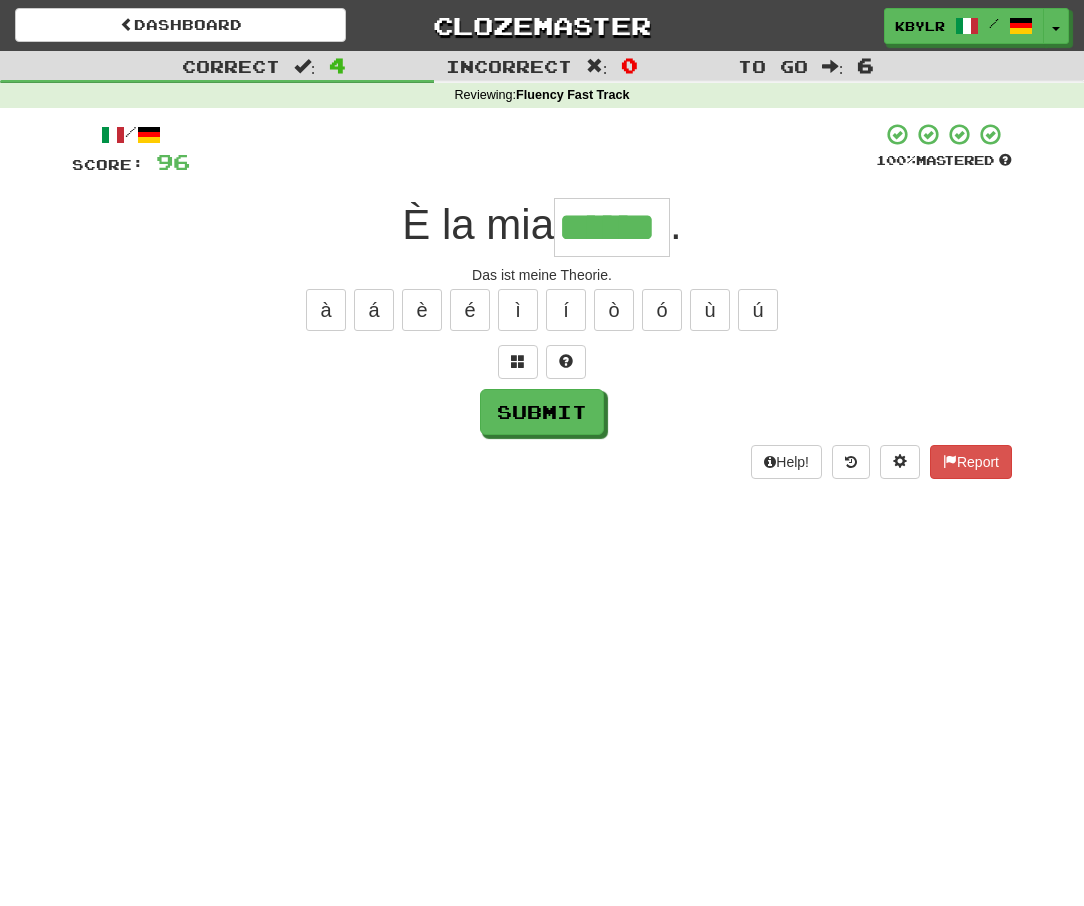 type on "******" 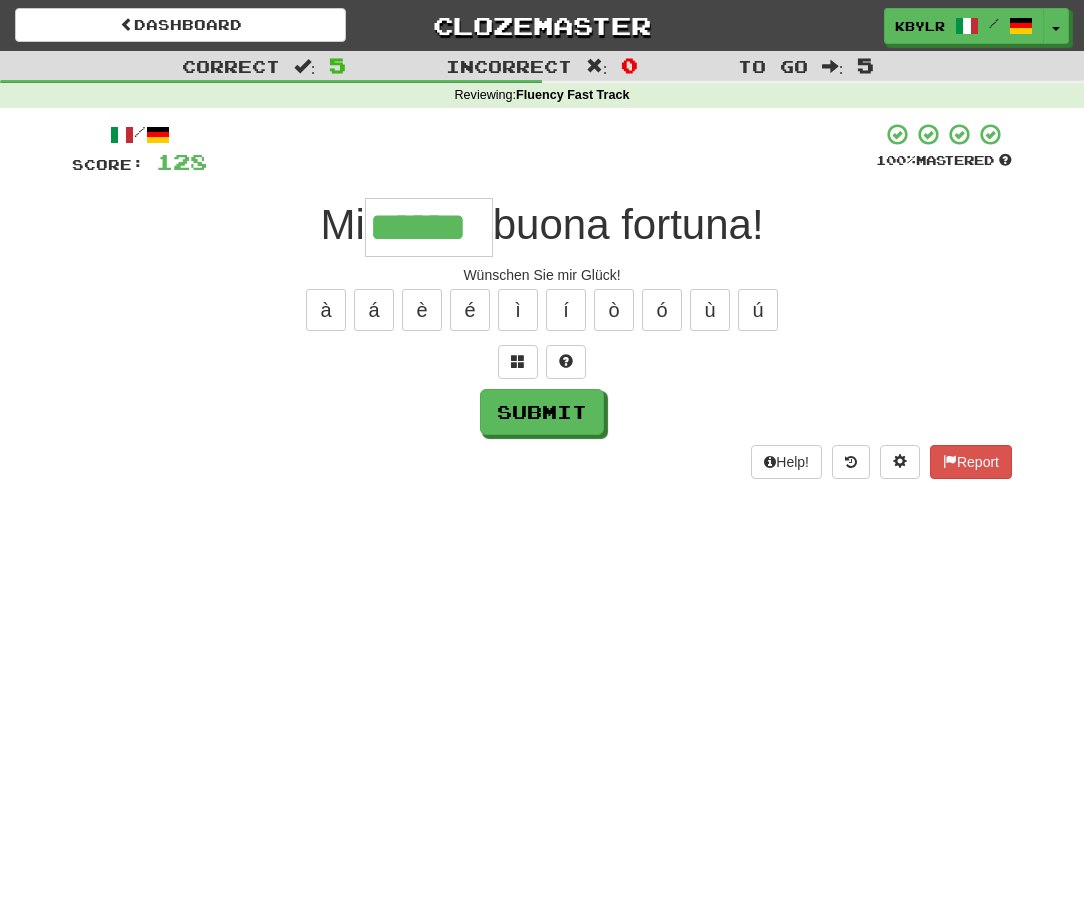 type on "******" 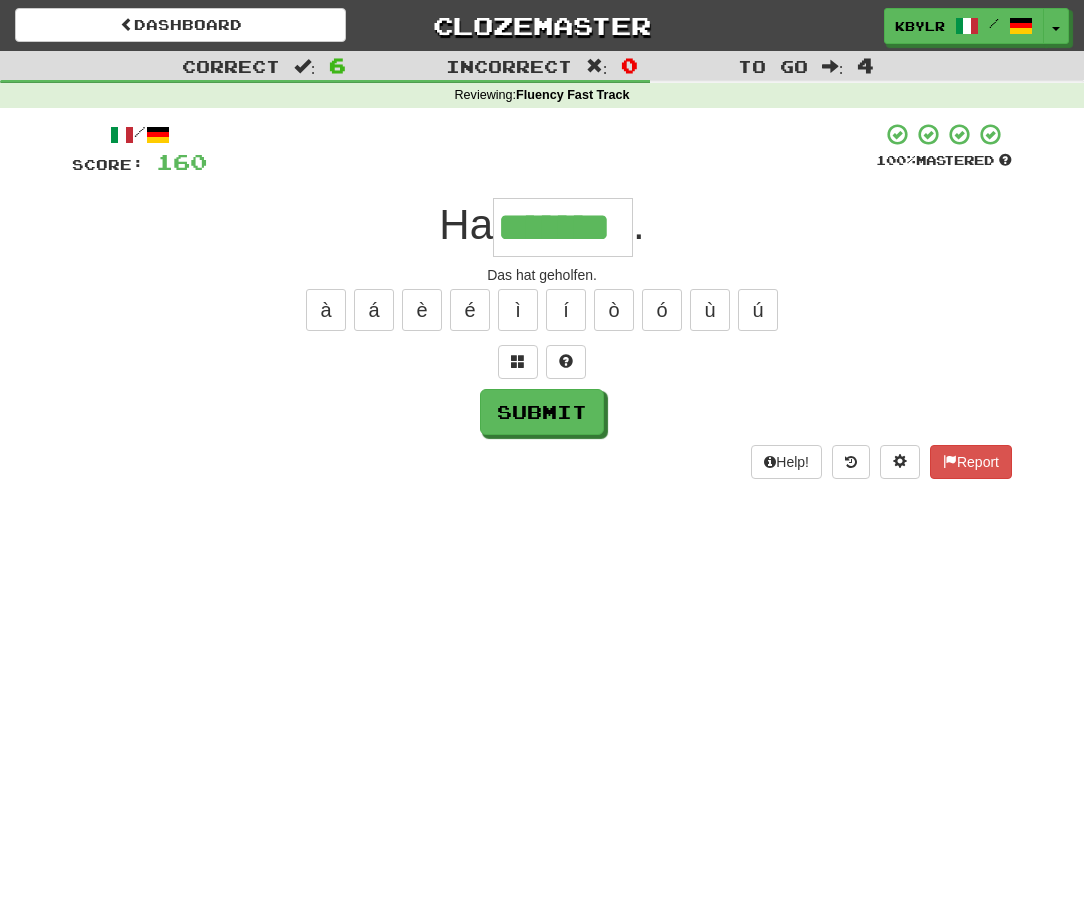 type on "*******" 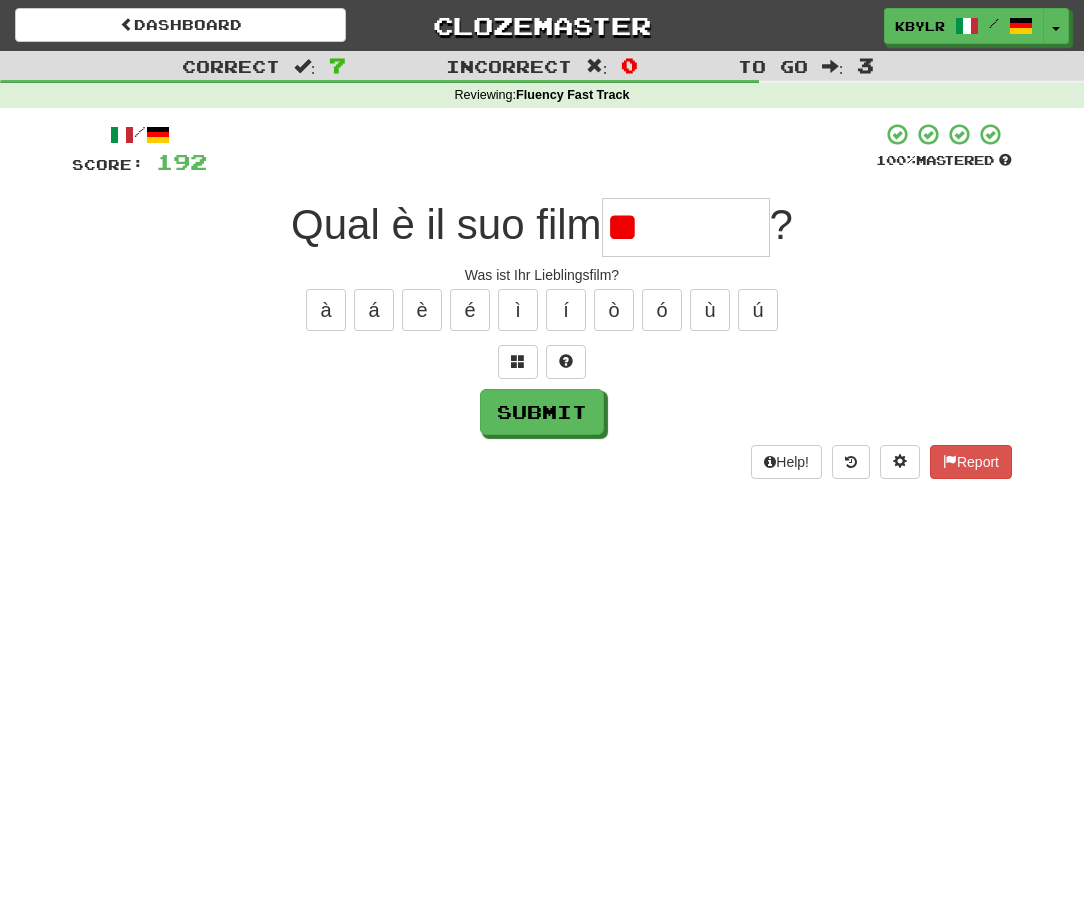 type on "***" 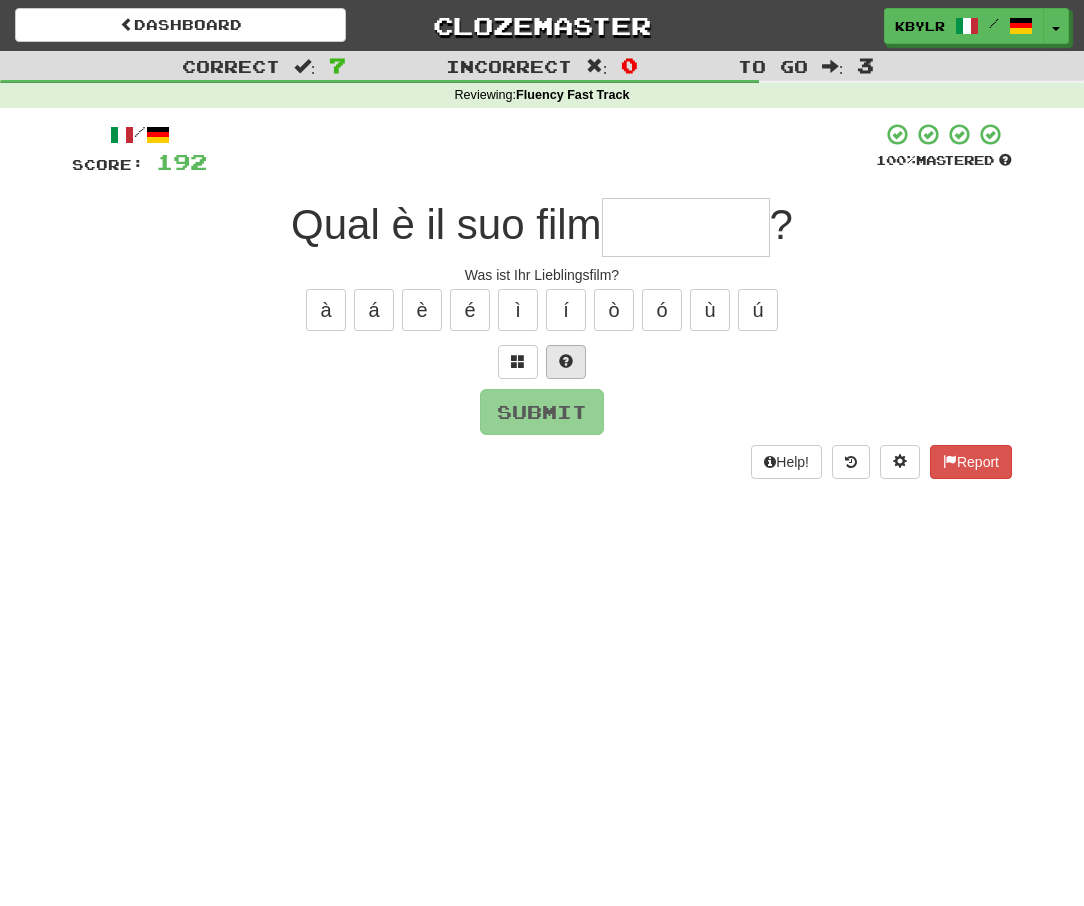 click at bounding box center (566, 361) 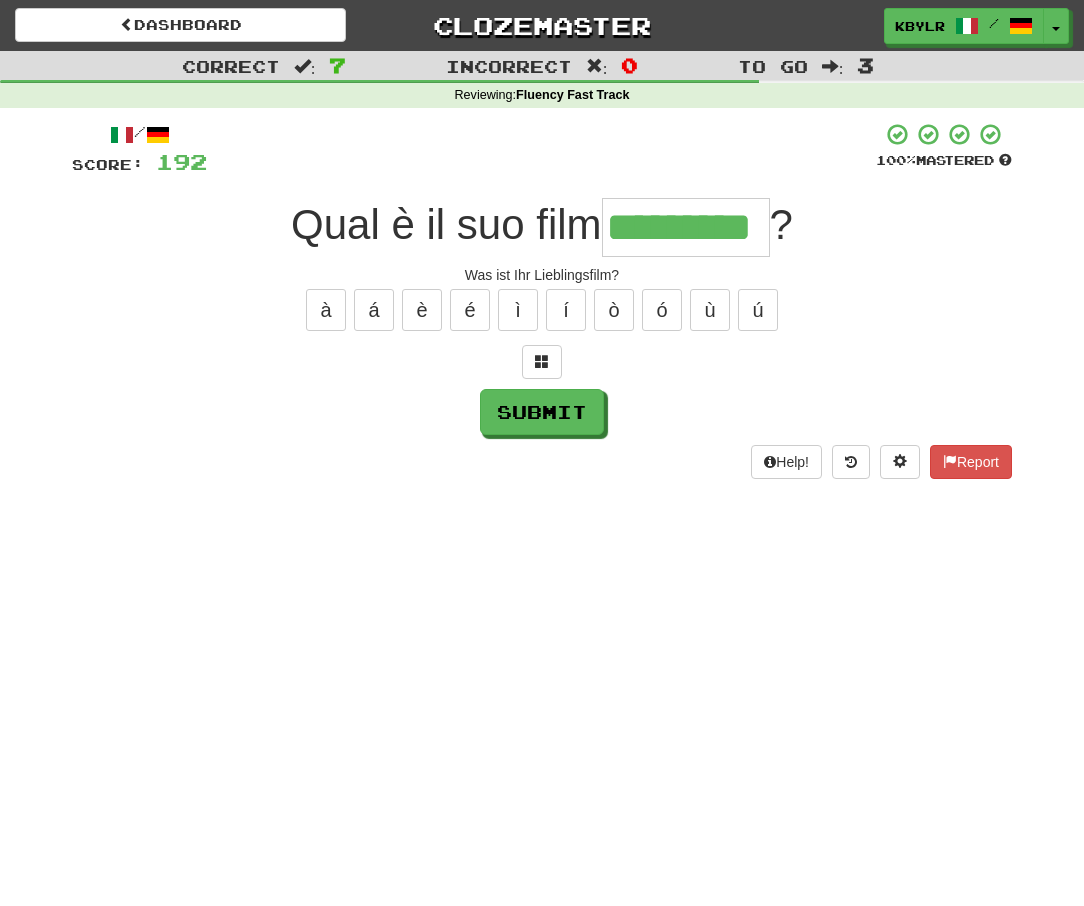 type on "*********" 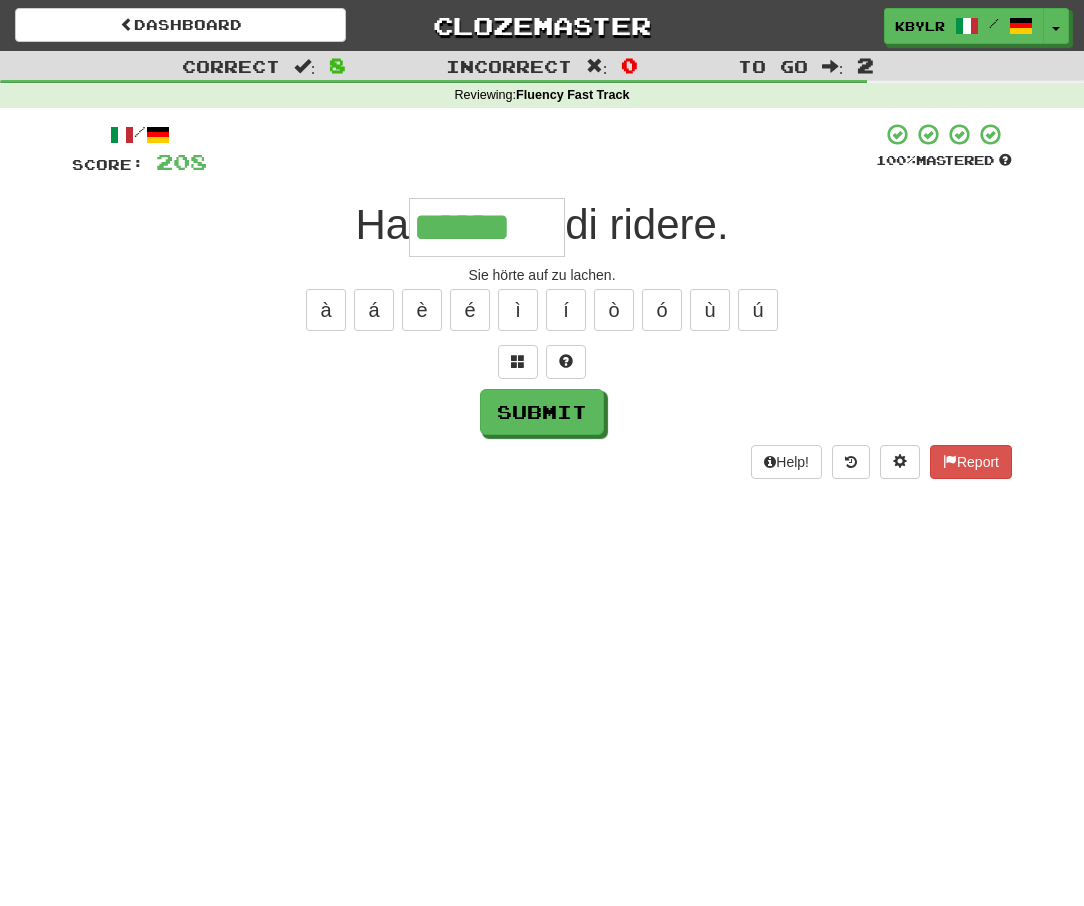 type on "******" 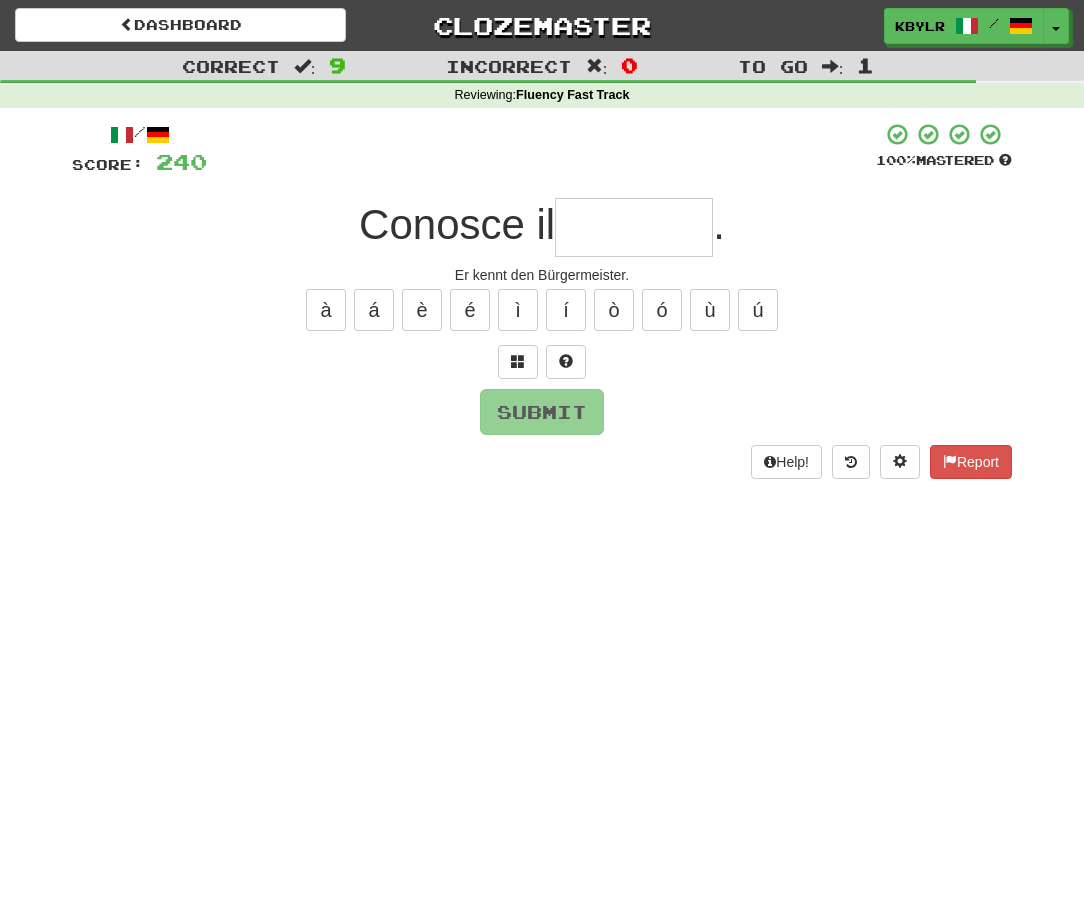 type on "*" 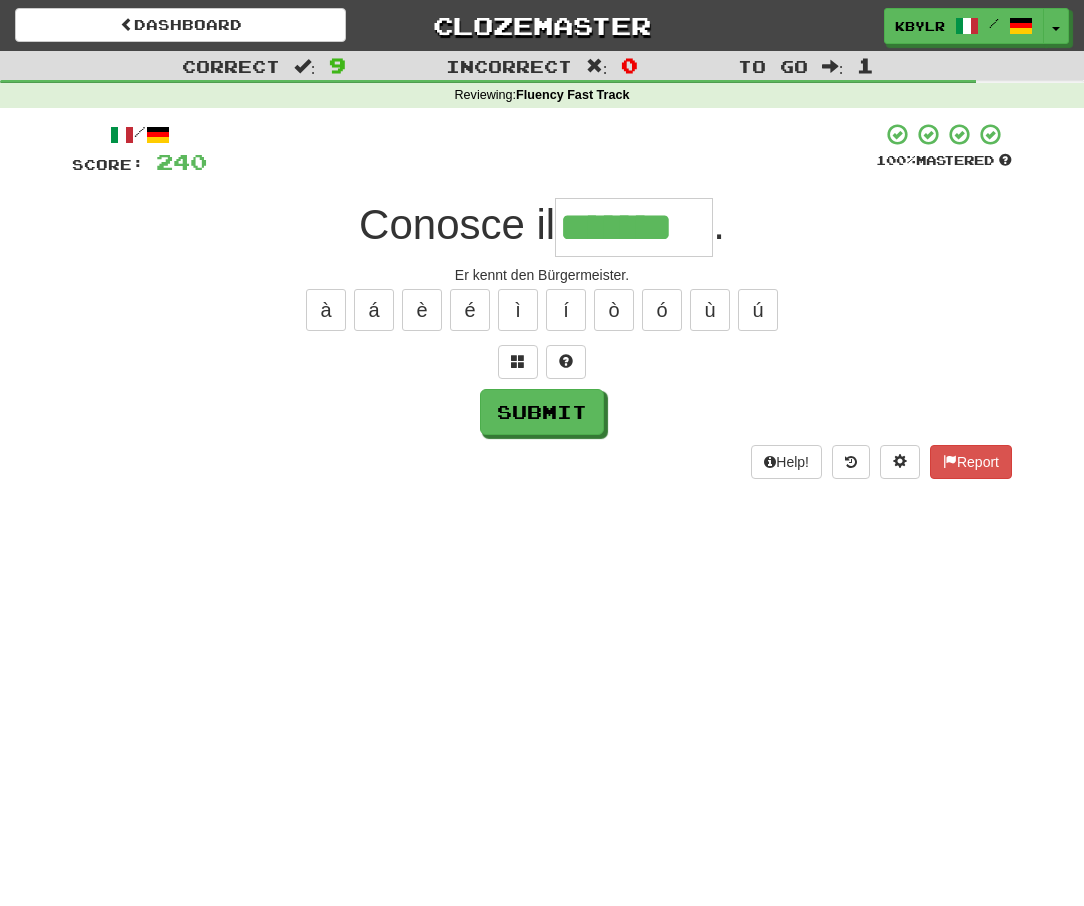 type on "*******" 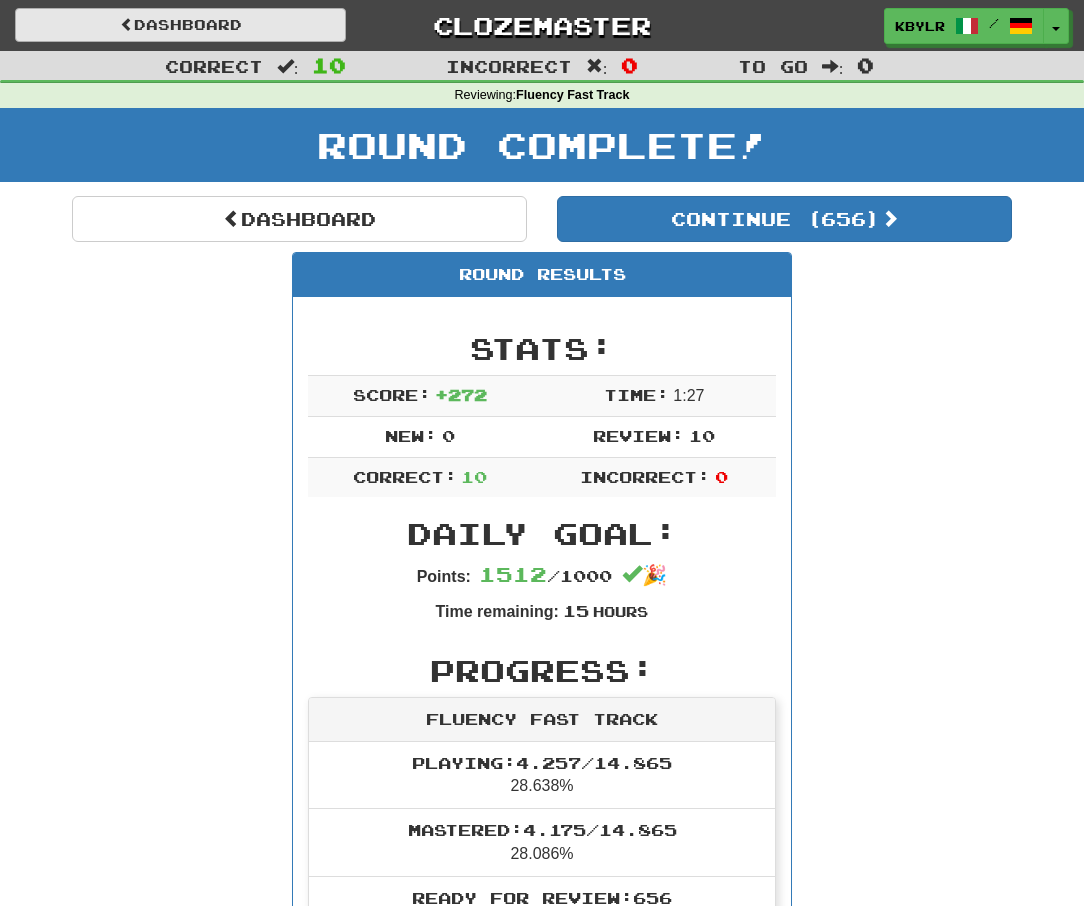 click on "Dashboard" at bounding box center (180, 25) 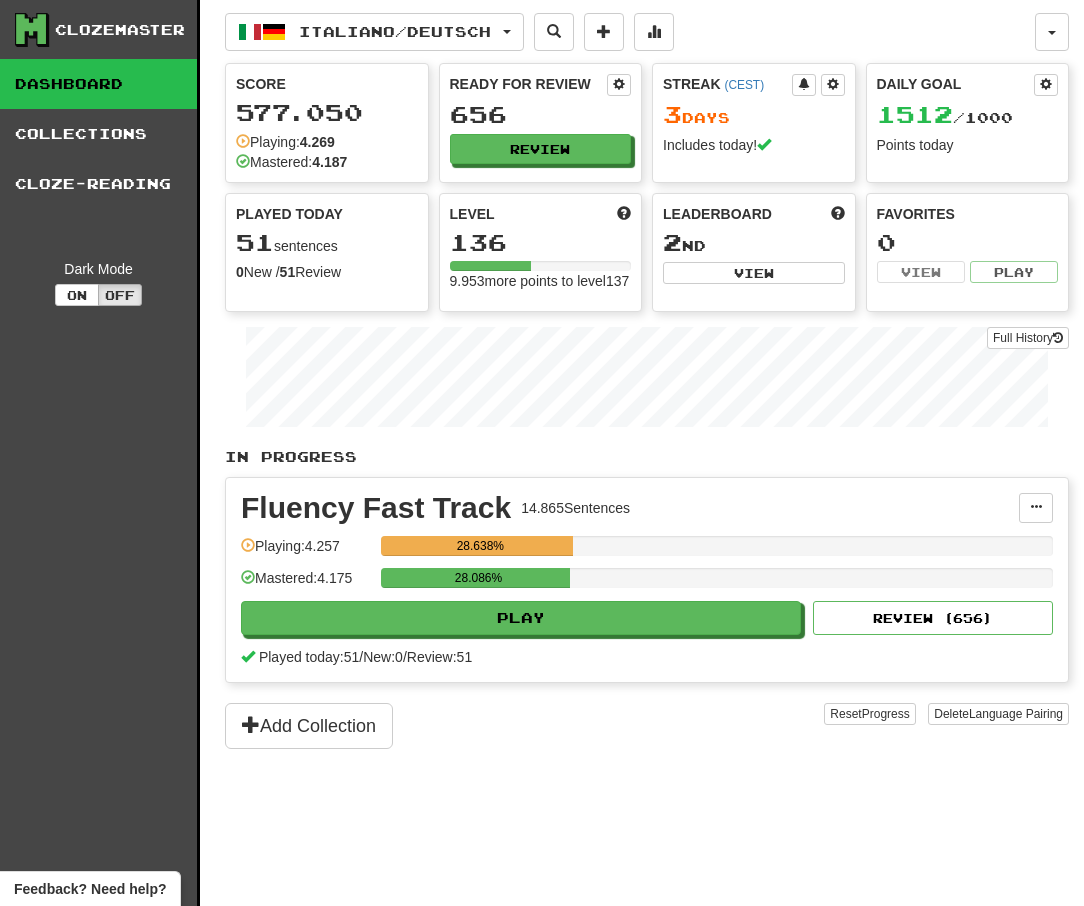 scroll, scrollTop: 0, scrollLeft: 0, axis: both 